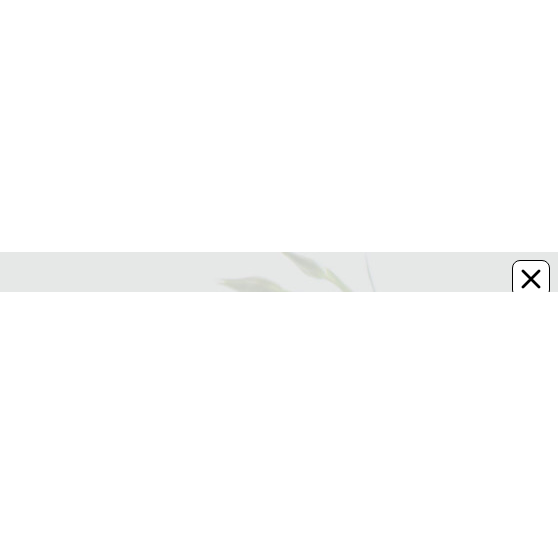 scroll, scrollTop: 0, scrollLeft: 0, axis: both 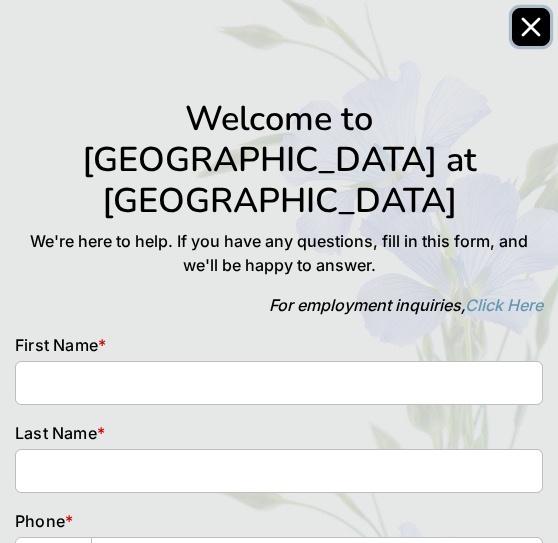 click 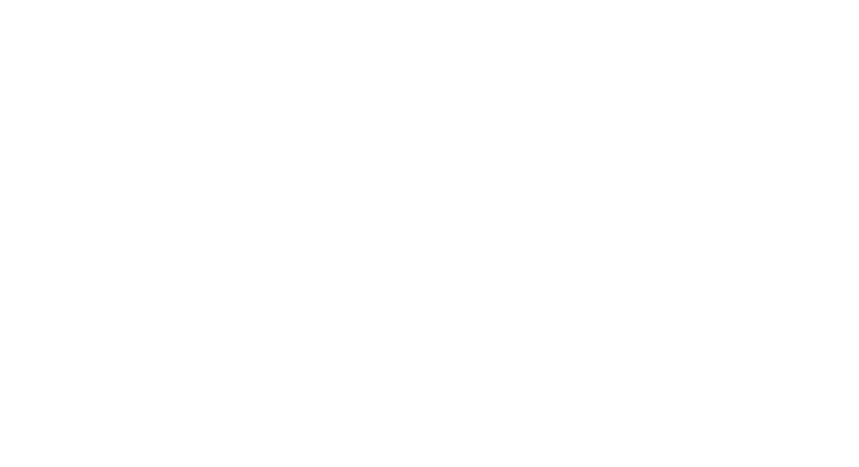 scroll, scrollTop: 0, scrollLeft: 0, axis: both 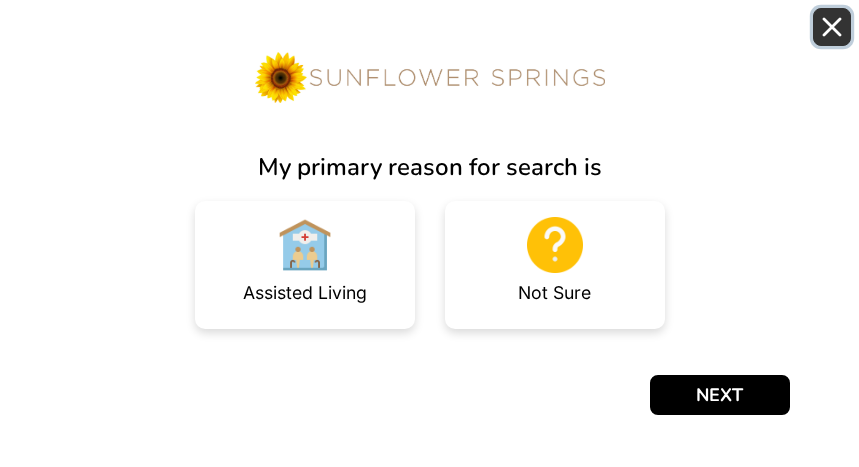click 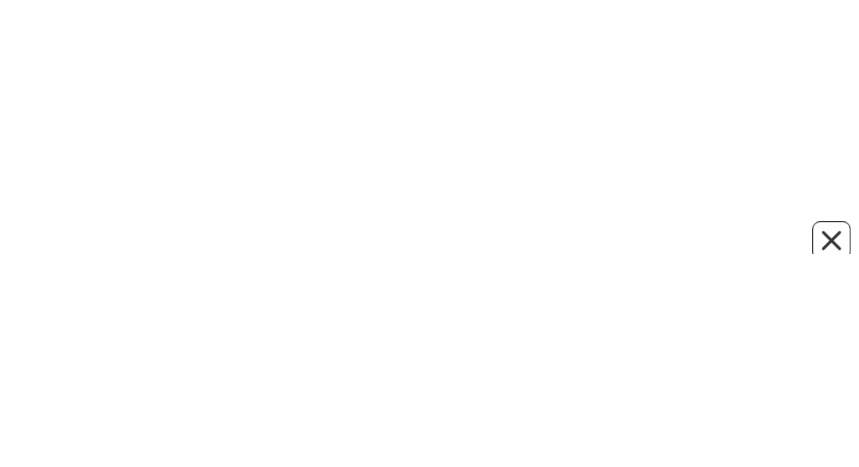 scroll, scrollTop: 0, scrollLeft: 0, axis: both 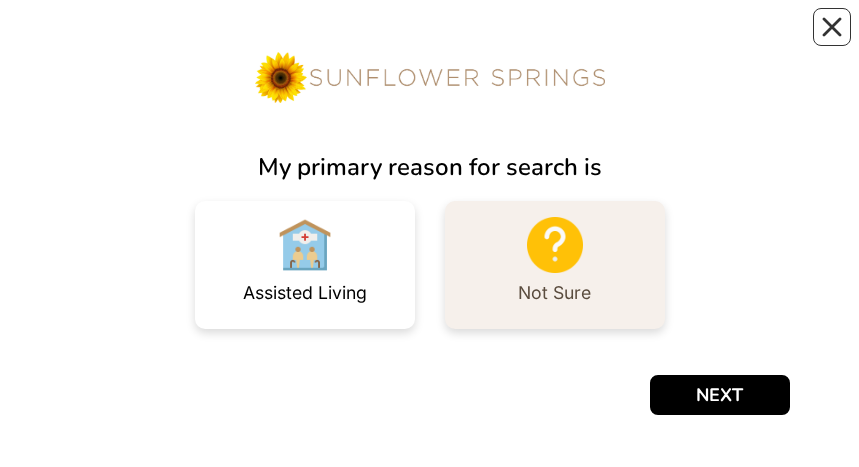 click at bounding box center (555, 245) 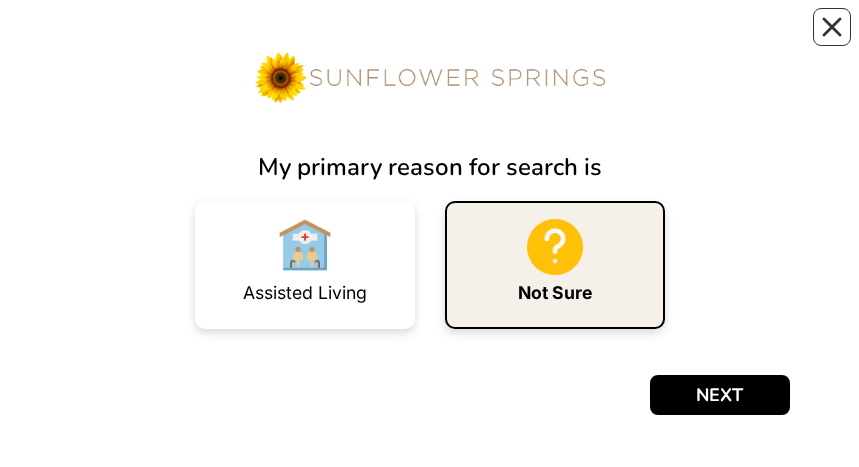 click at bounding box center (555, 247) 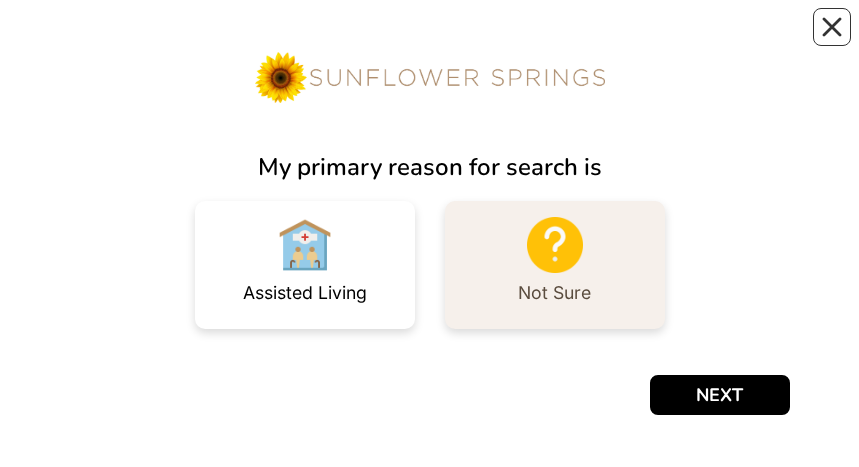click at bounding box center (555, 245) 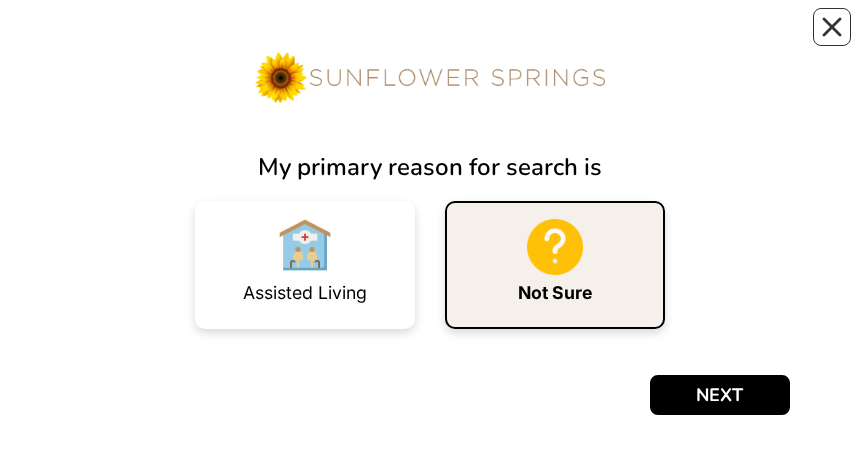 click at bounding box center [555, 247] 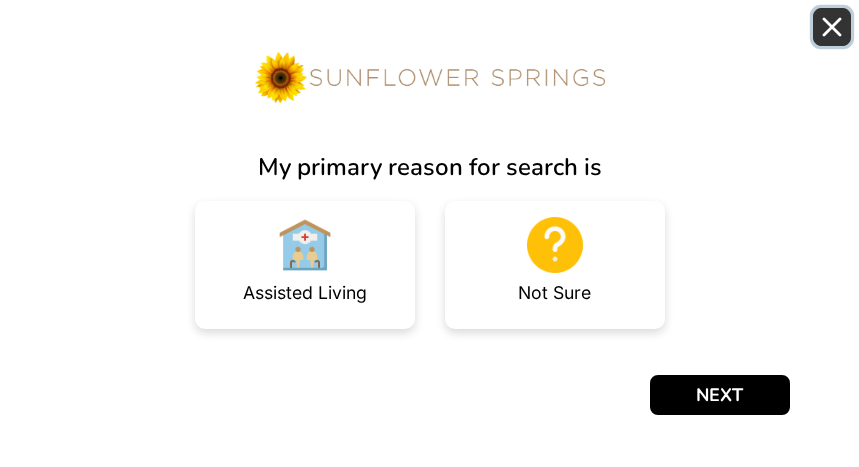 click 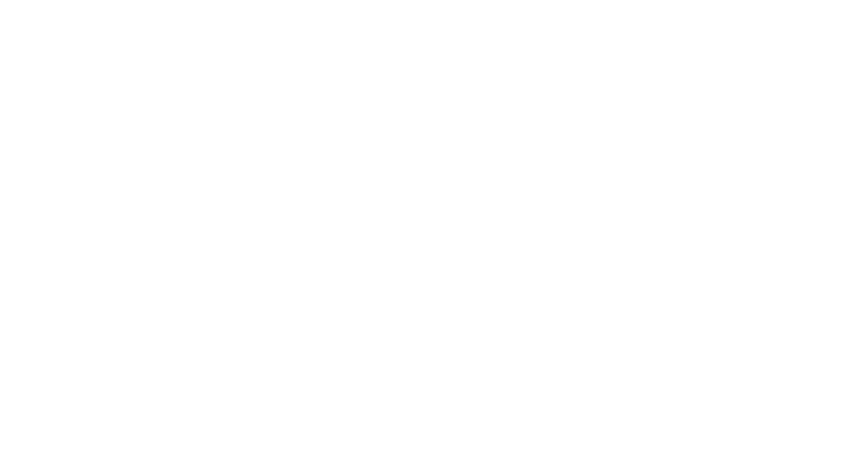scroll, scrollTop: 0, scrollLeft: 0, axis: both 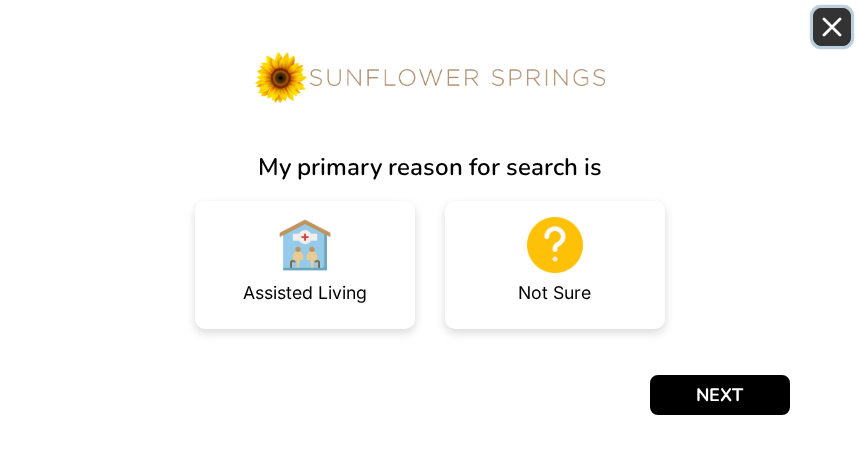 click 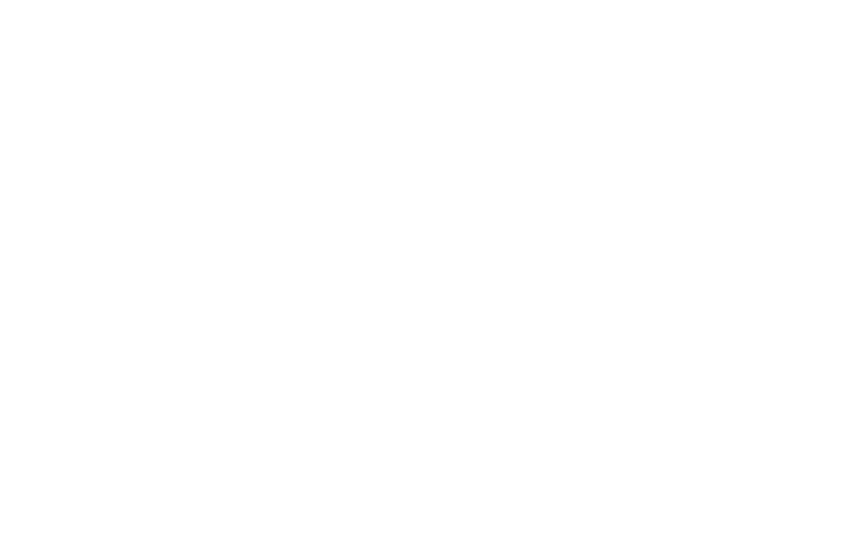 scroll, scrollTop: 0, scrollLeft: 0, axis: both 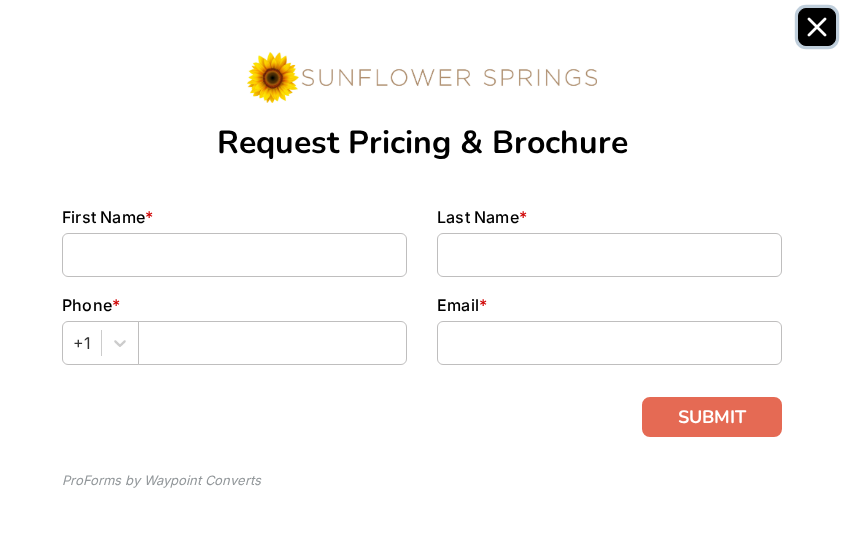 click 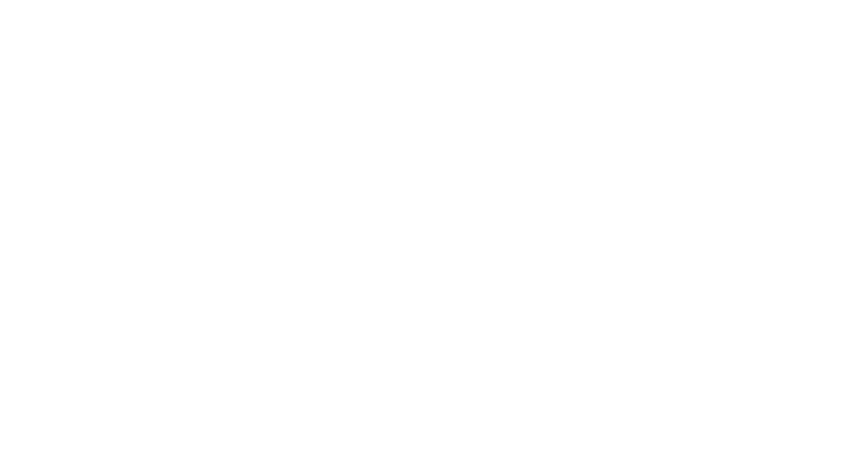 scroll, scrollTop: 0, scrollLeft: 0, axis: both 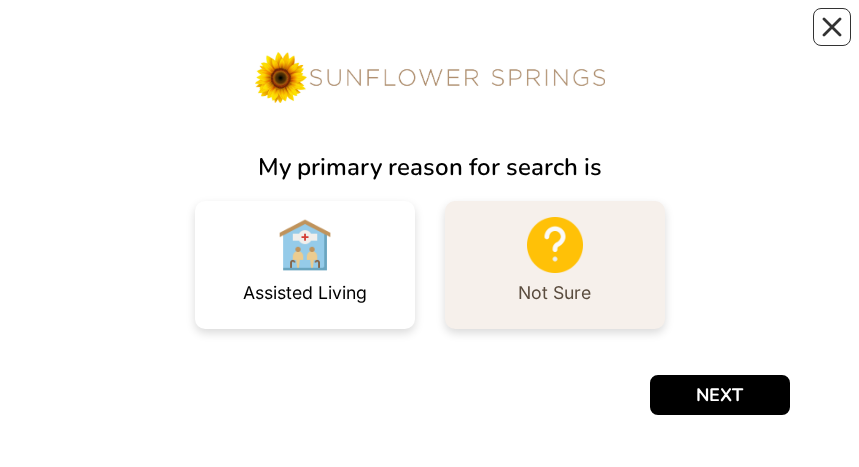 click at bounding box center (555, 245) 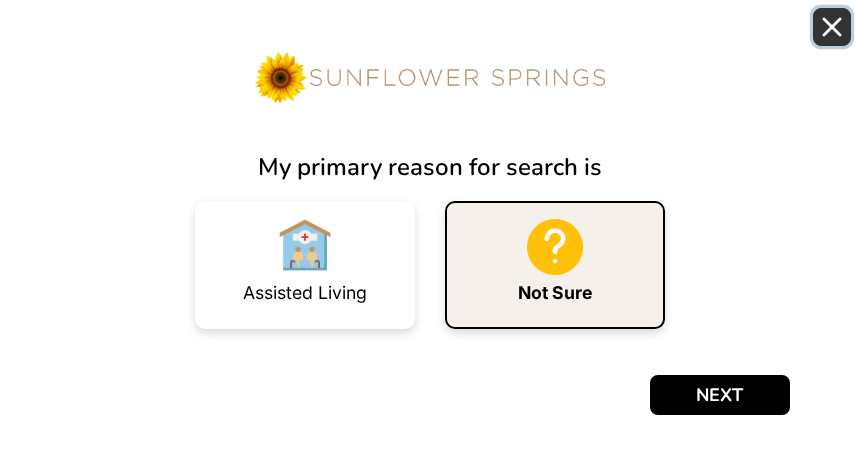 click at bounding box center [832, 27] 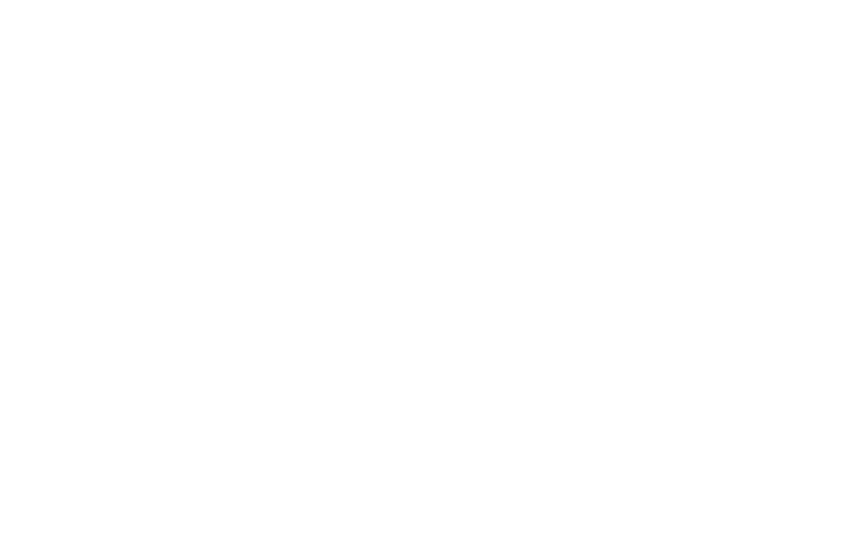 scroll, scrollTop: 0, scrollLeft: 0, axis: both 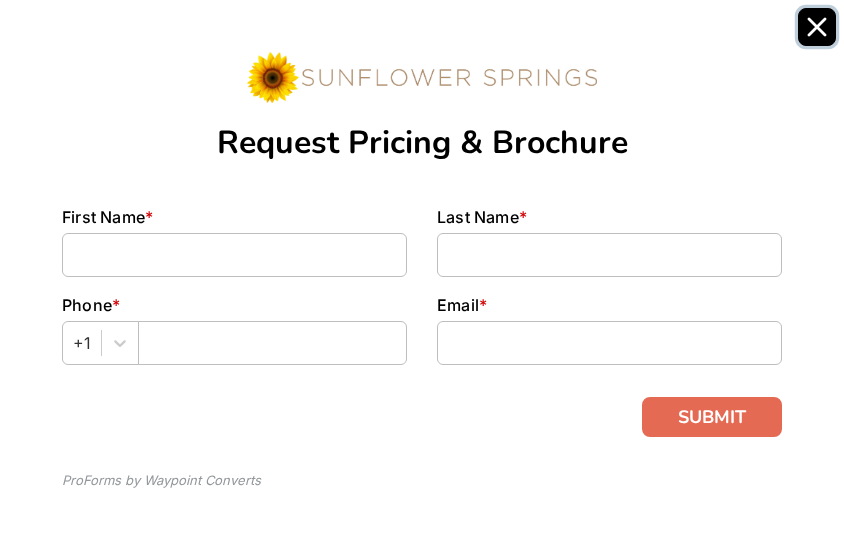 click 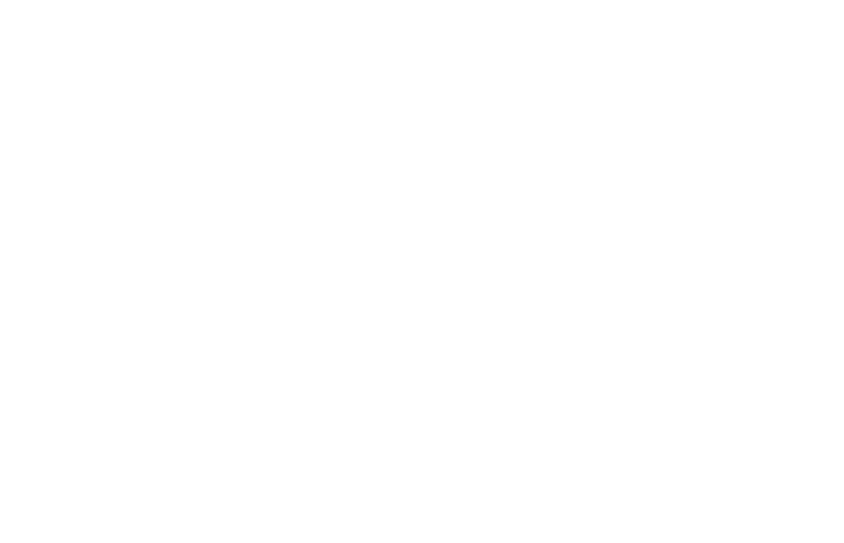 scroll, scrollTop: 0, scrollLeft: 0, axis: both 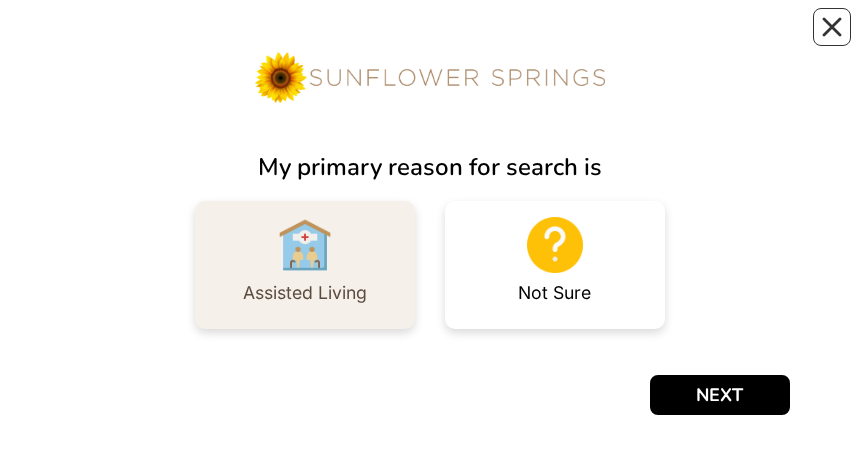 click at bounding box center [305, 245] 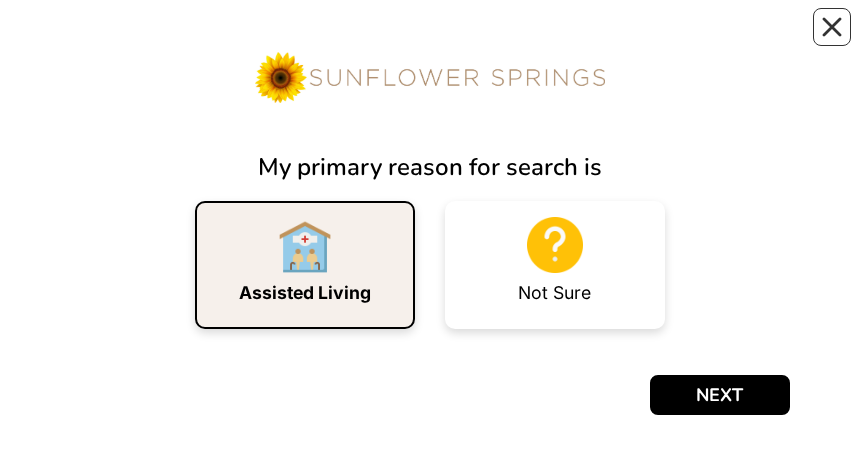 click at bounding box center [305, 247] 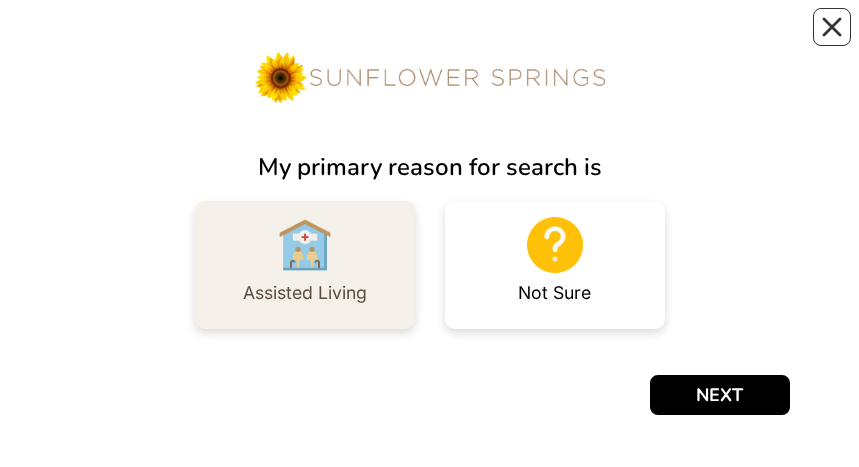 click at bounding box center [305, 245] 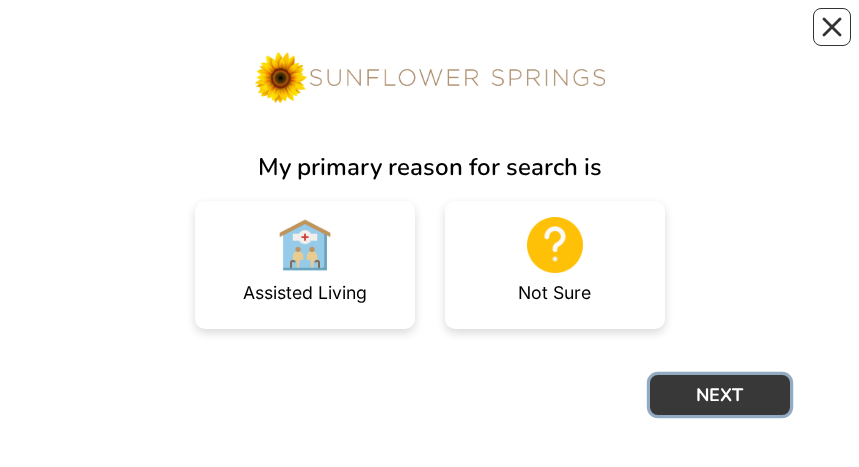 click on "NEXT" at bounding box center (720, 395) 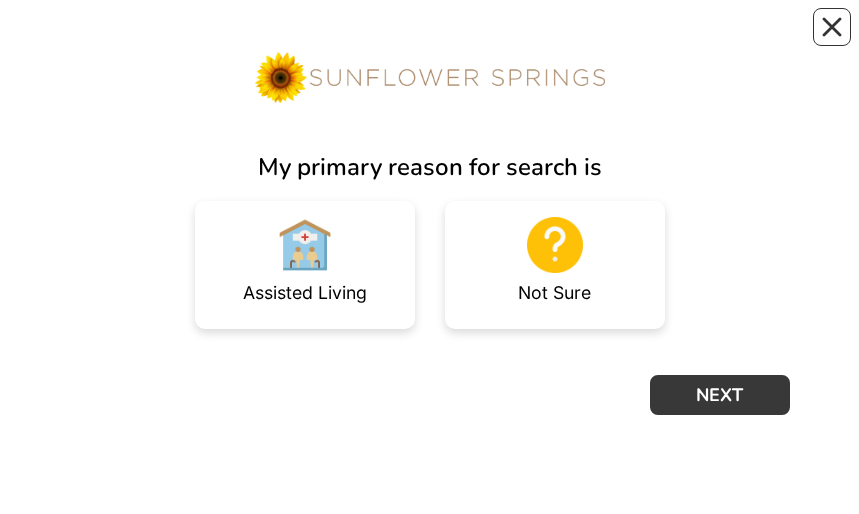 click on "My primary reason for search is Assisted Living Not Sure NEXT" at bounding box center [430, 233] 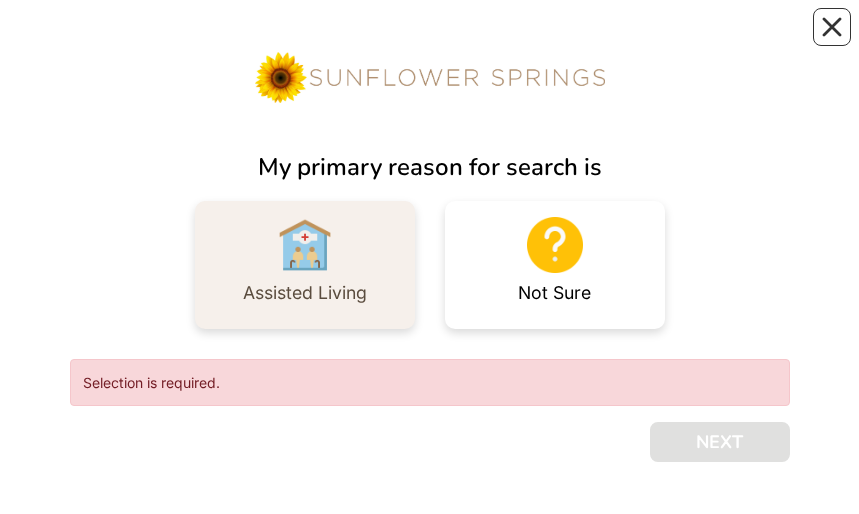 click at bounding box center (305, 245) 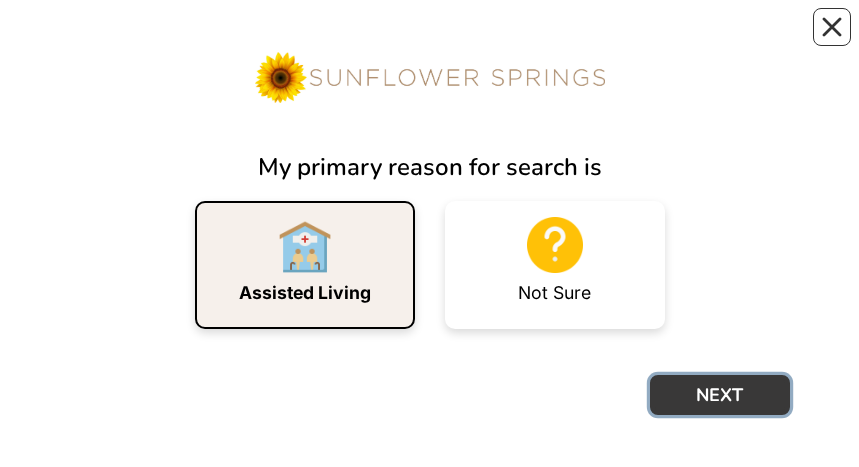 click on "NEXT" at bounding box center [720, 395] 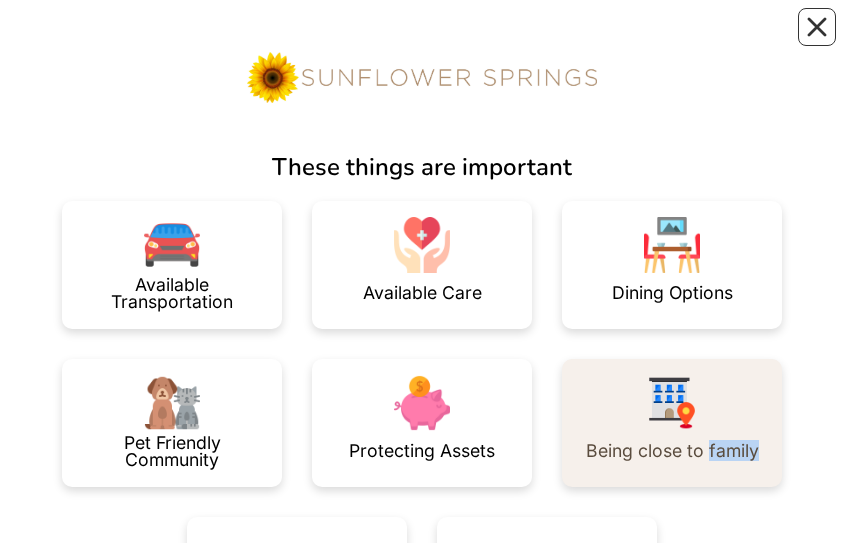 click on "Being close to family" at bounding box center (672, 423) 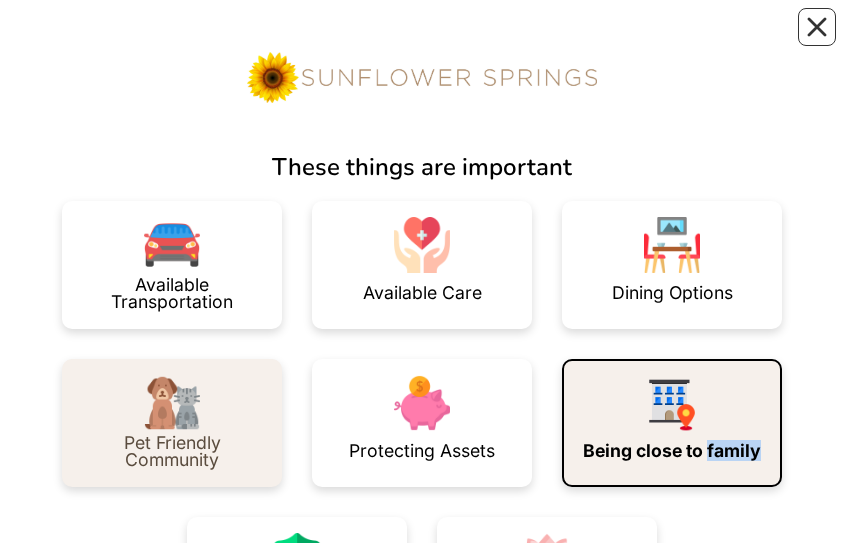 click at bounding box center [172, 403] 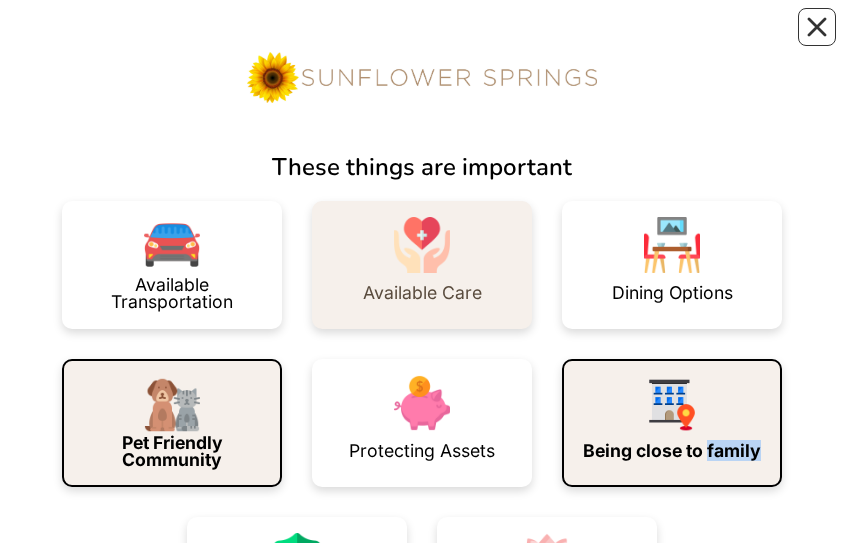 click at bounding box center [422, 245] 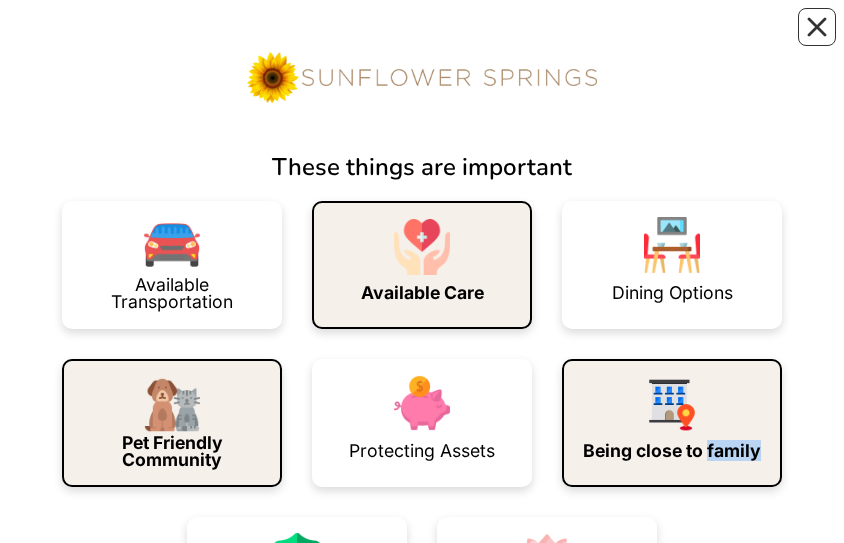 click at bounding box center [672, 405] 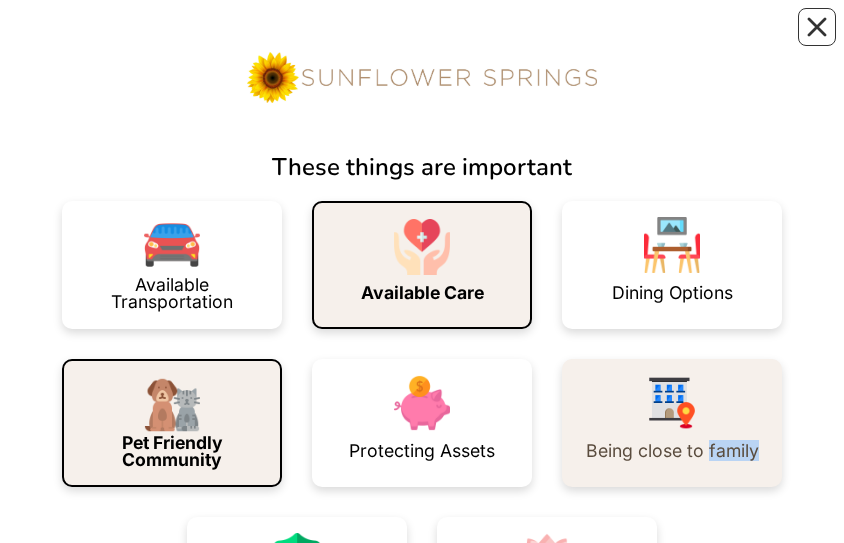 drag, startPoint x: 693, startPoint y: 420, endPoint x: 681, endPoint y: 423, distance: 12.369317 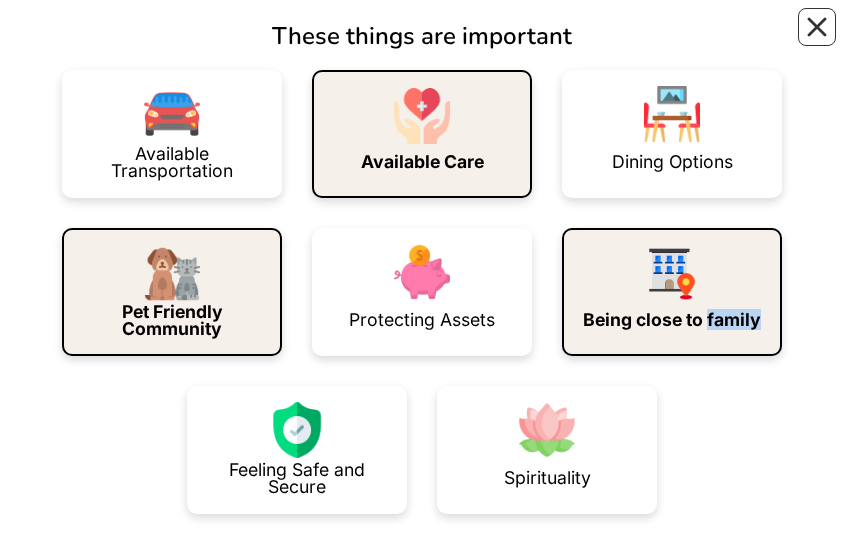 scroll, scrollTop: 145, scrollLeft: 0, axis: vertical 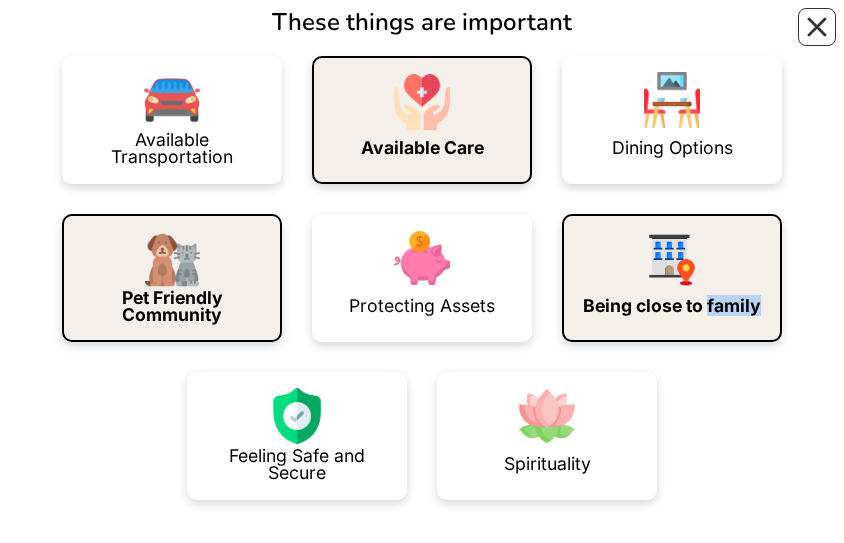 click on "These things are important Available Transportation Available Care Dining Options Pet Friendly Community Protecting Assets Being close to family Feeling Safe and Secure Spirituality BACK NEXT" at bounding box center [422, 246] 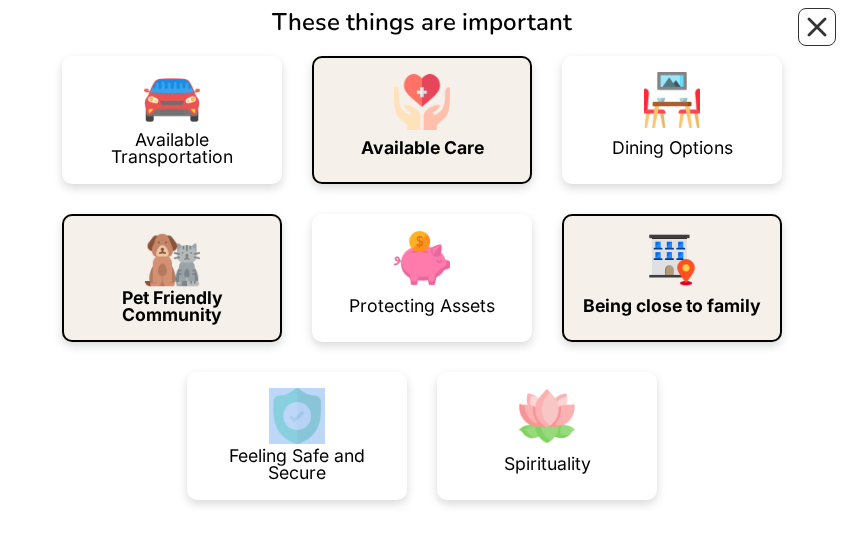 click on "These things are important Available Transportation Available Care Dining Options Pet Friendly Community Protecting Assets Being close to family Feeling Safe and Secure Spirituality BACK NEXT" at bounding box center [422, 246] 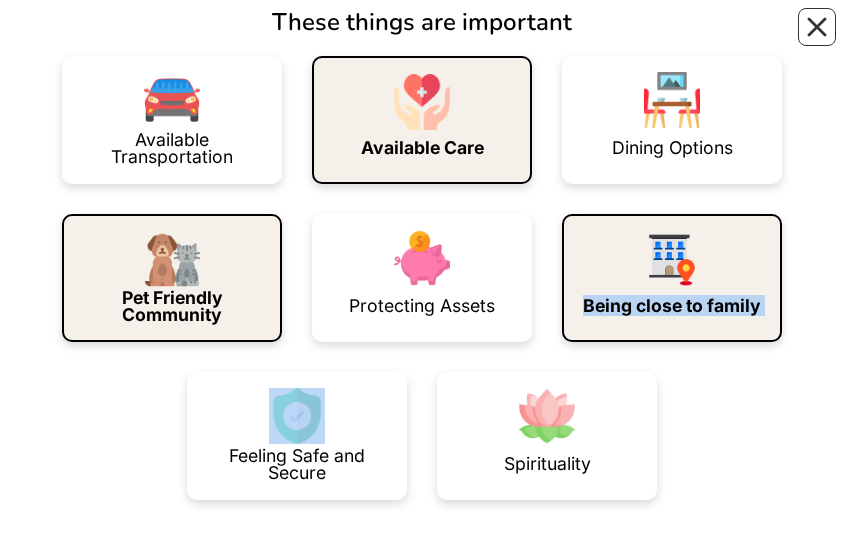 click on "These things are important Available Transportation Available Care Dining Options Pet Friendly Community Protecting Assets Being close to family Feeling Safe and Secure Spirituality BACK NEXT" at bounding box center [422, 246] 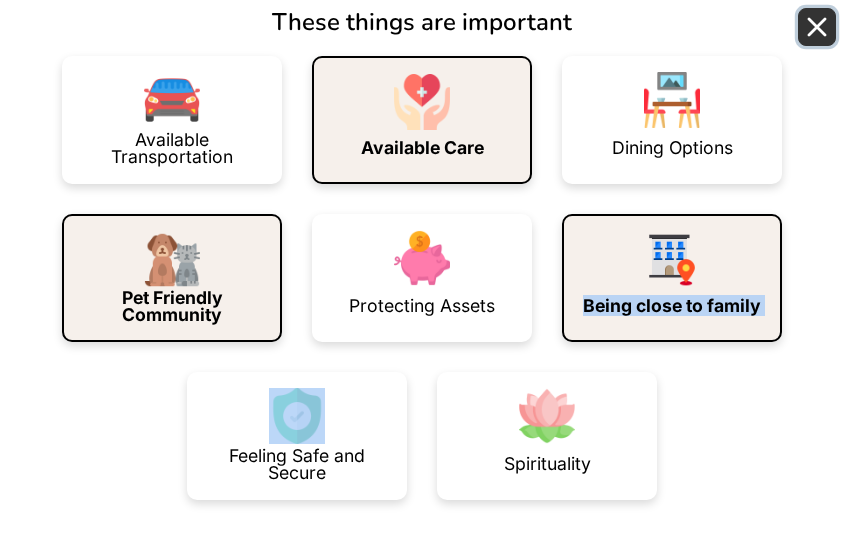 click 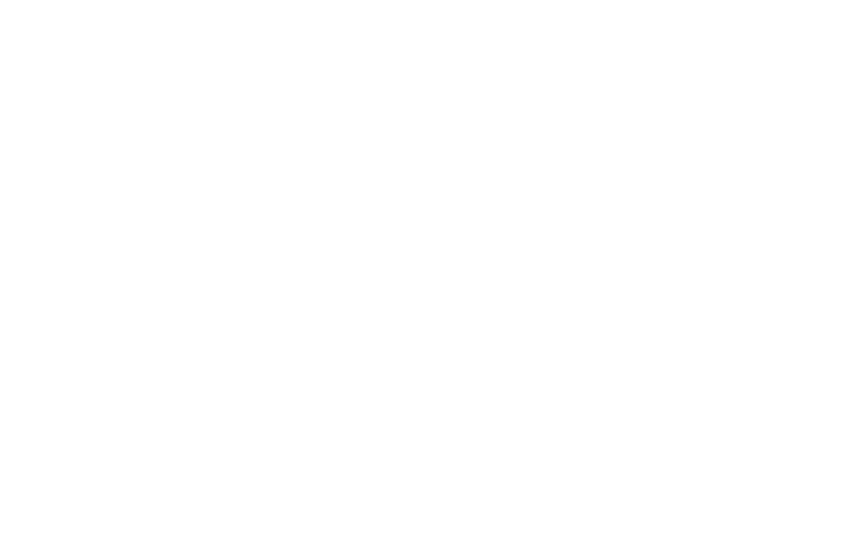 scroll, scrollTop: 0, scrollLeft: 0, axis: both 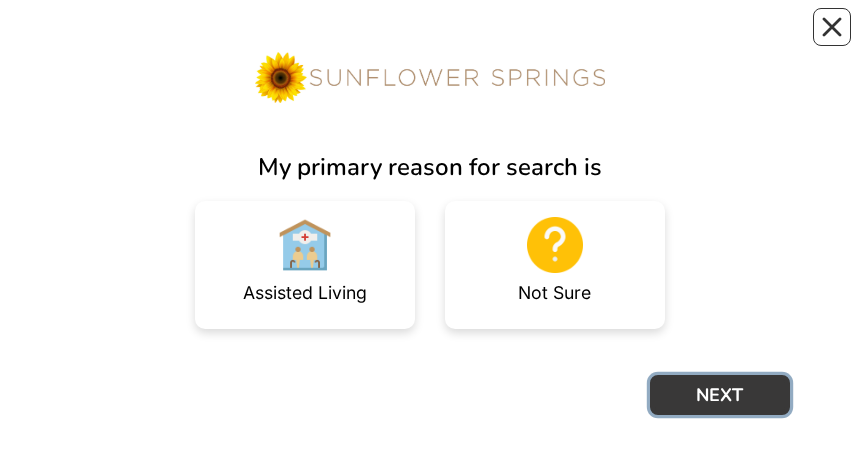 click on "NEXT" at bounding box center [720, 395] 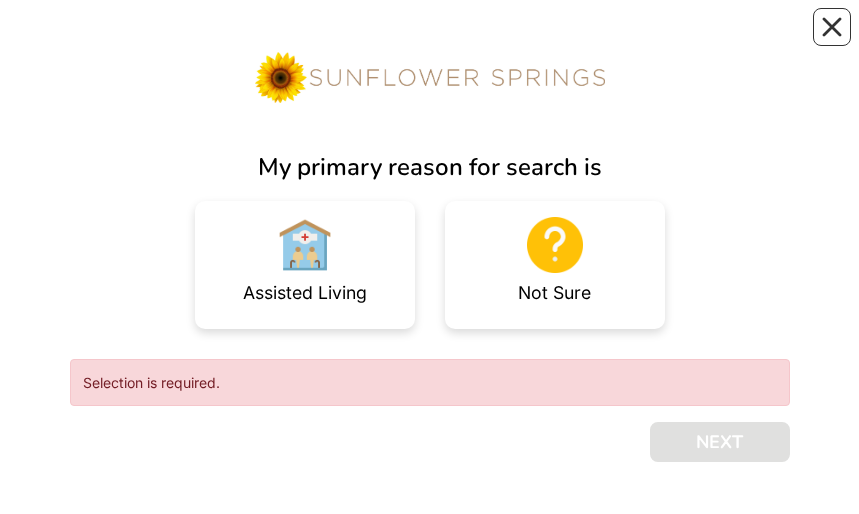 click on "My primary reason for search is Assisted Living Not Sure Selection is required. NEXT" at bounding box center [430, 257] 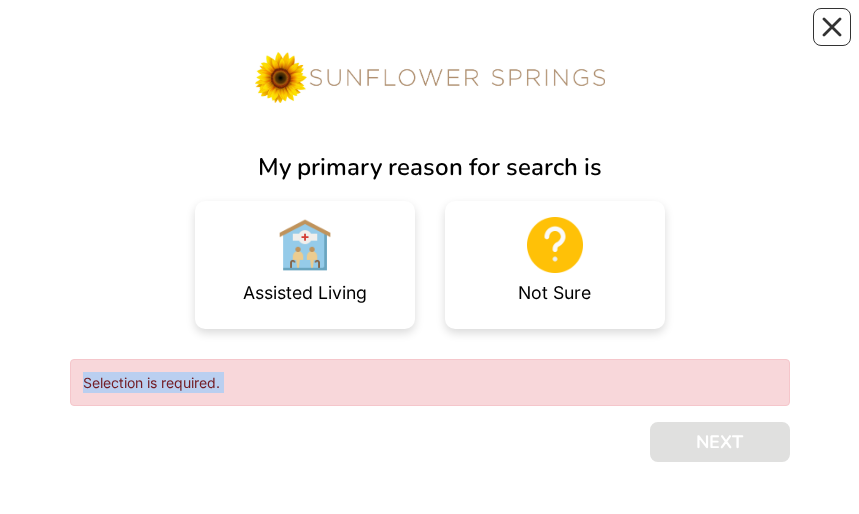 click on "My primary reason for search is Assisted Living Not Sure Selection is required. NEXT" at bounding box center [430, 257] 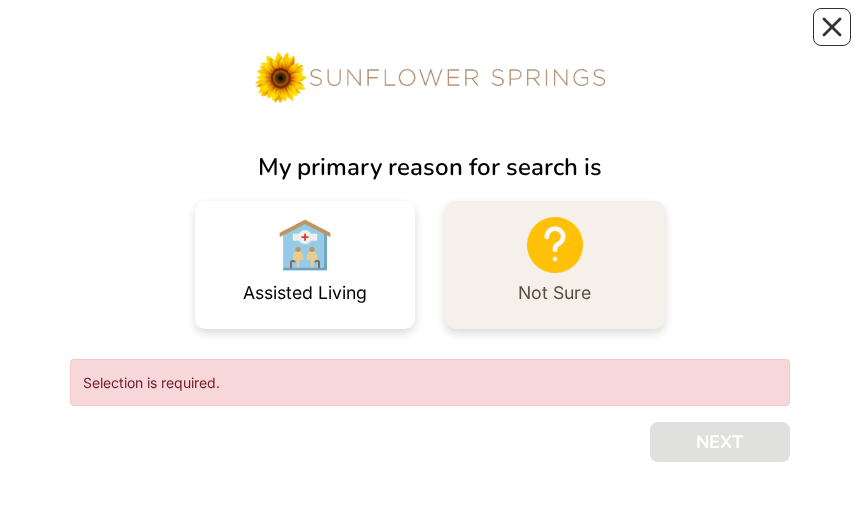 click on "Not Sure" at bounding box center (555, 265) 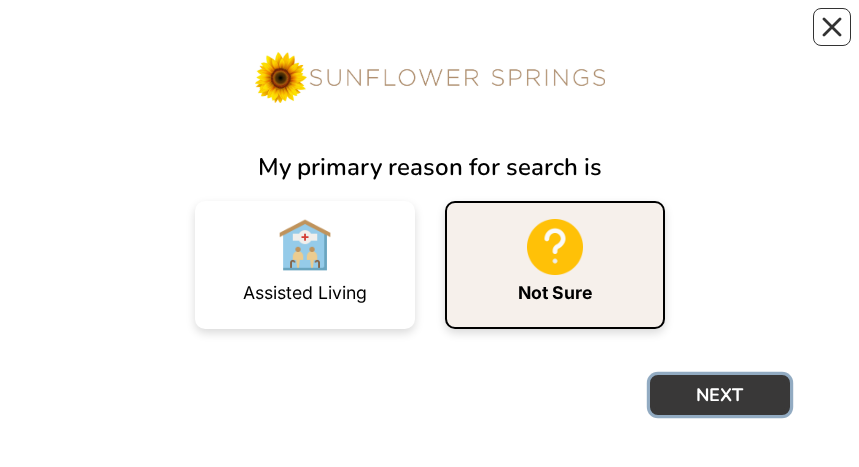 click on "NEXT" at bounding box center (720, 395) 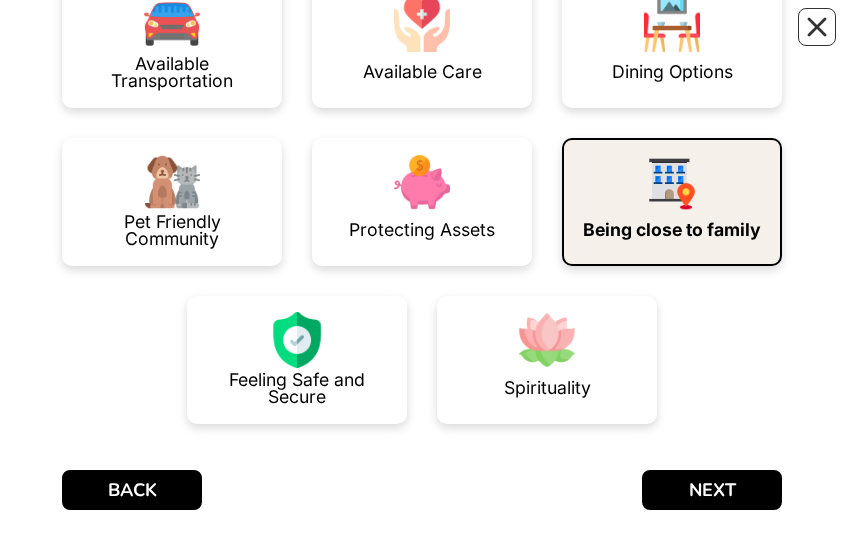 scroll, scrollTop: 240, scrollLeft: 0, axis: vertical 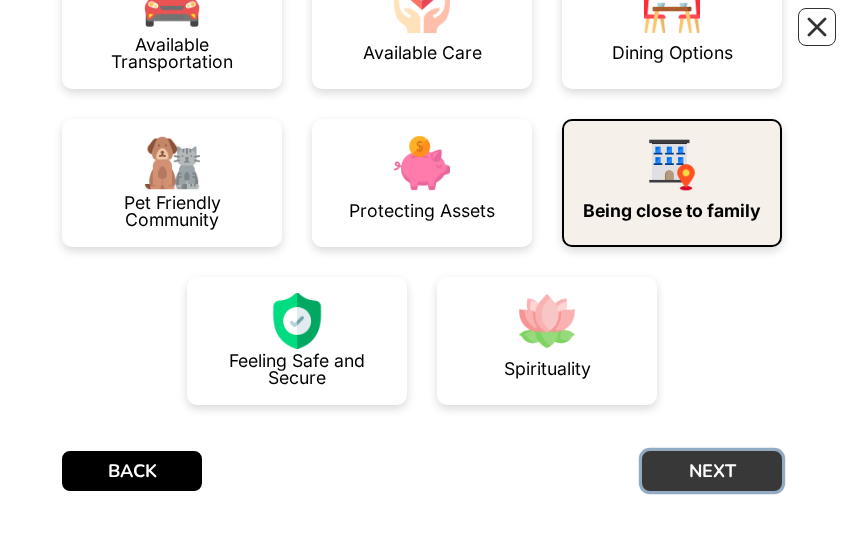 click on "NEXT" at bounding box center [712, 471] 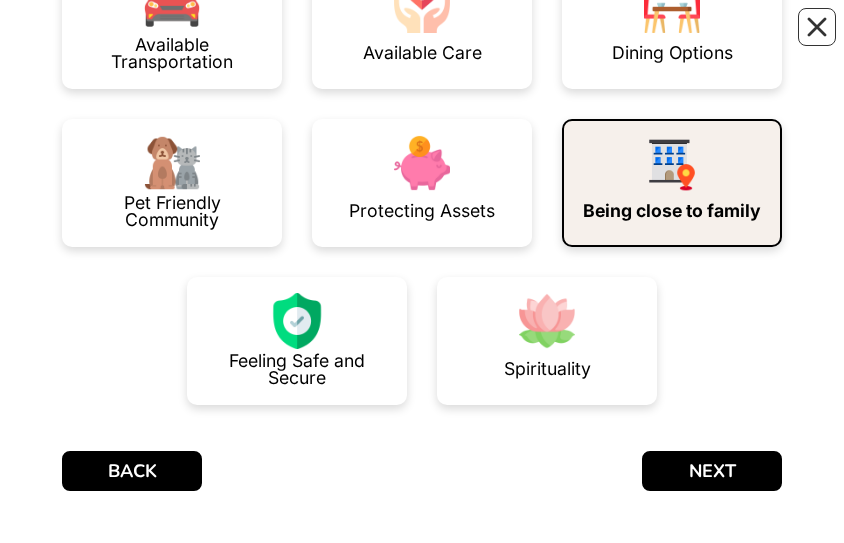 click on "These things are important Available Transportation Available Care Dining Options Pet Friendly Community Protecting Assets Being close to family Feeling Safe and Secure Spirituality BACK NEXT" at bounding box center (422, 151) 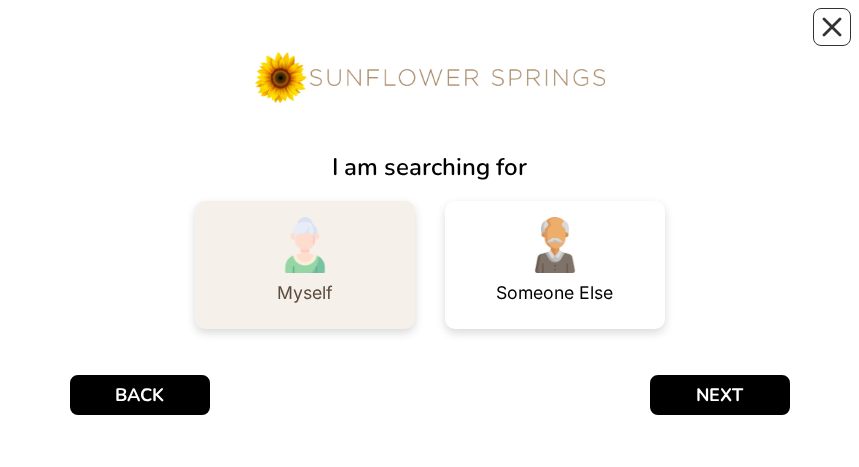 click on "Myself" at bounding box center [305, 265] 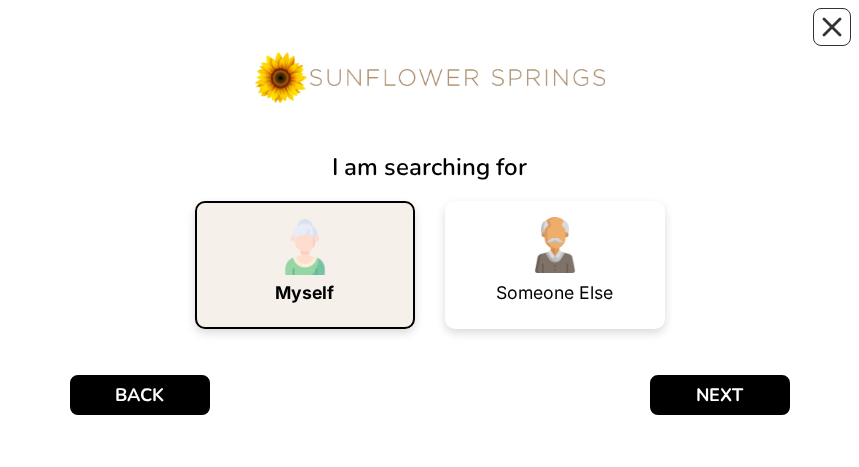 drag, startPoint x: 271, startPoint y: 252, endPoint x: 331, endPoint y: 302, distance: 78.10249 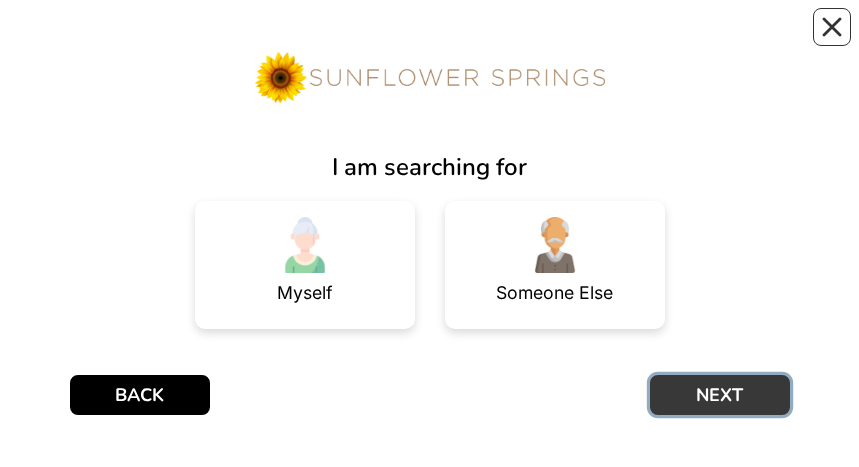 click on "NEXT" at bounding box center (720, 395) 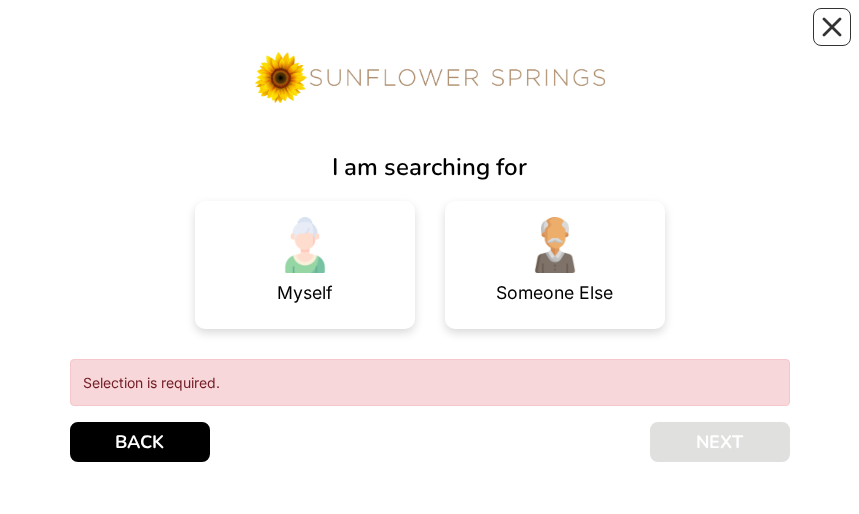 click on "I am searching for Myself Someone Else Selection is required. BACK NEXT" at bounding box center [430, 257] 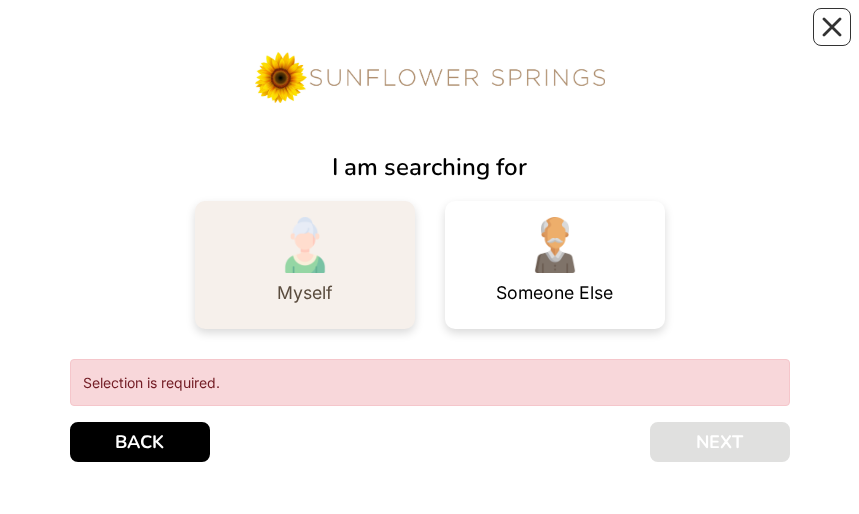click at bounding box center [305, 245] 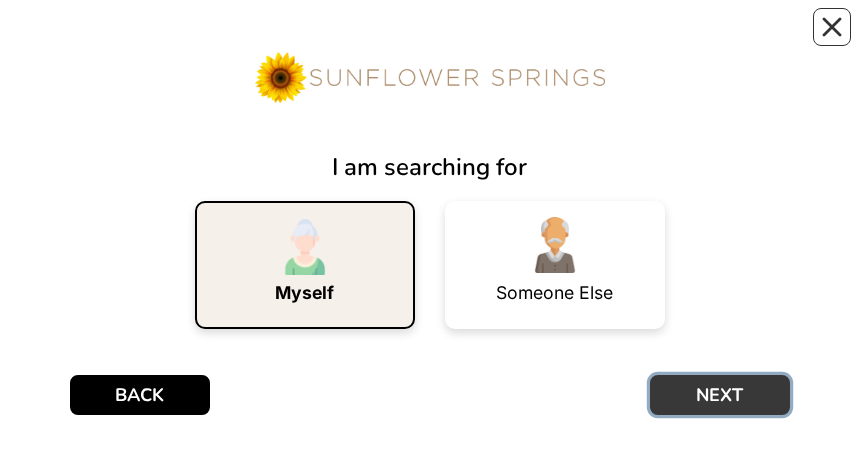 click on "NEXT" at bounding box center (720, 395) 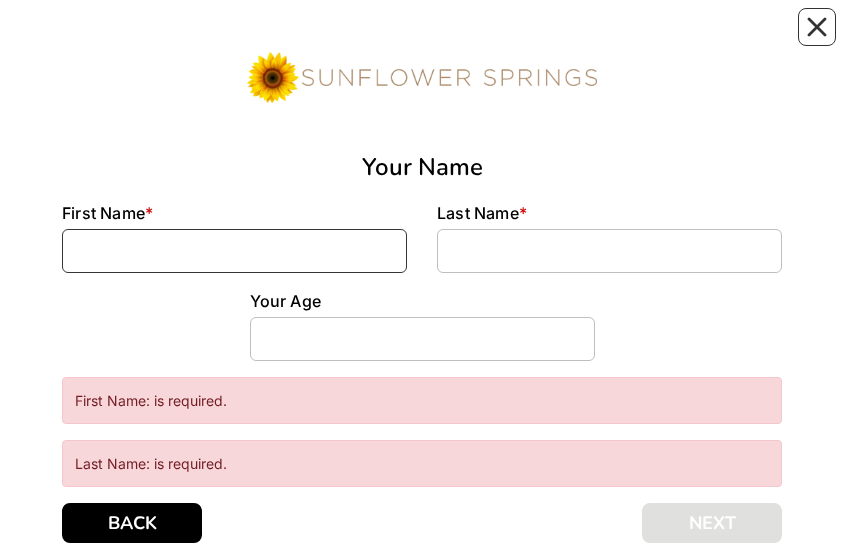 click at bounding box center [234, 251] 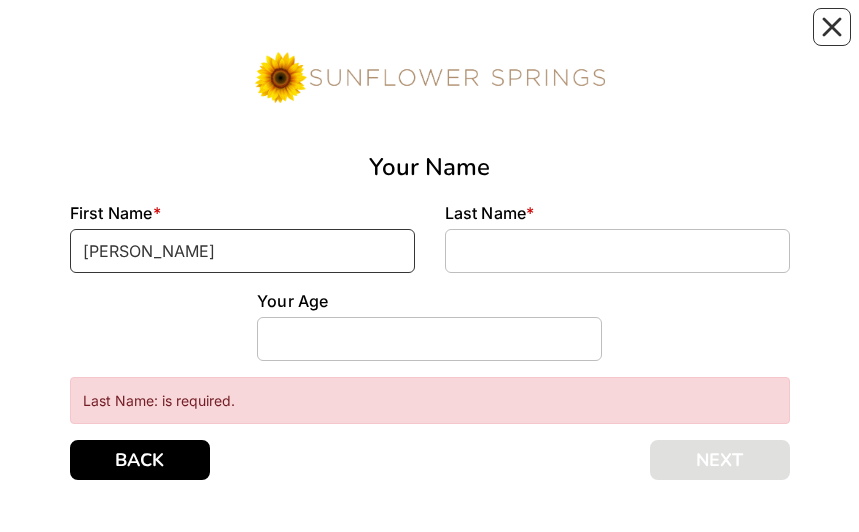 type on "[PERSON_NAME]" 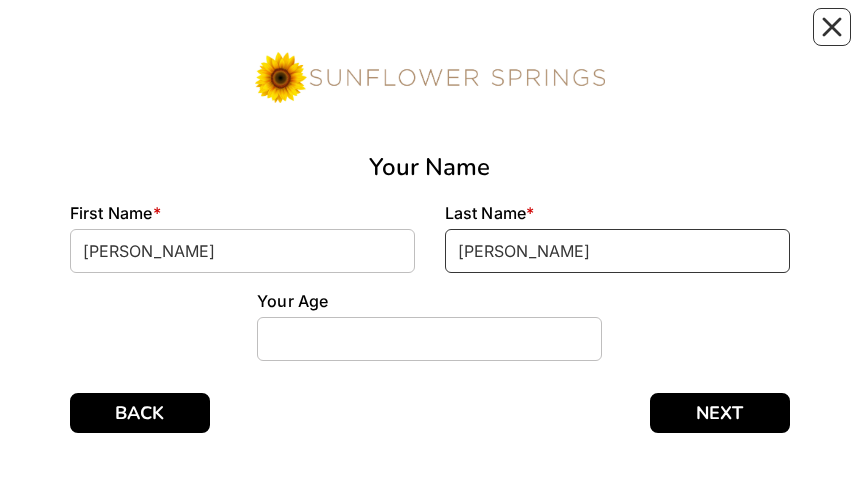 type on "[PERSON_NAME]" 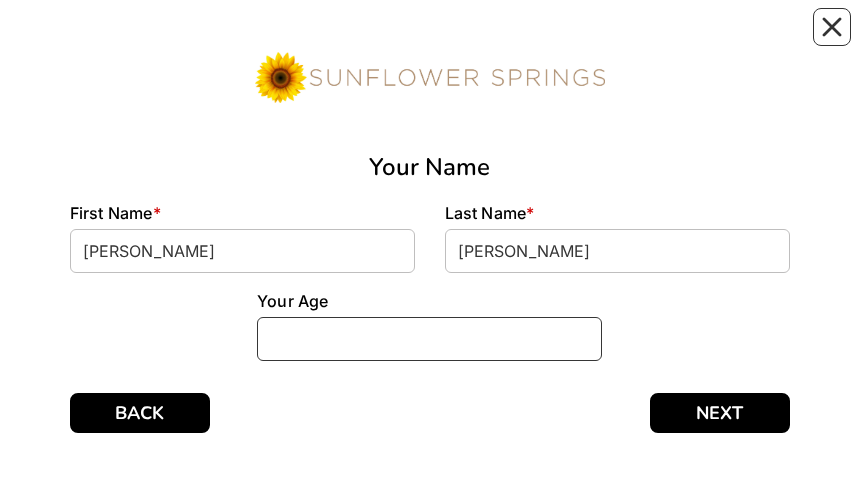 click at bounding box center [429, 339] 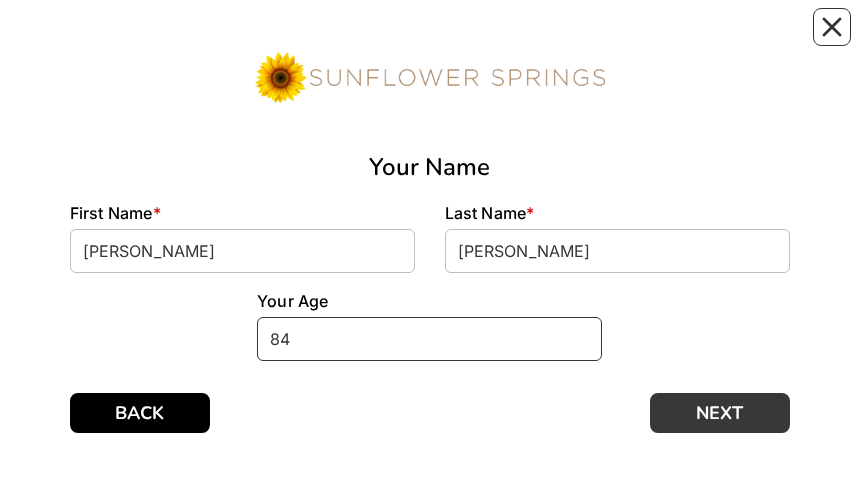 type on "84" 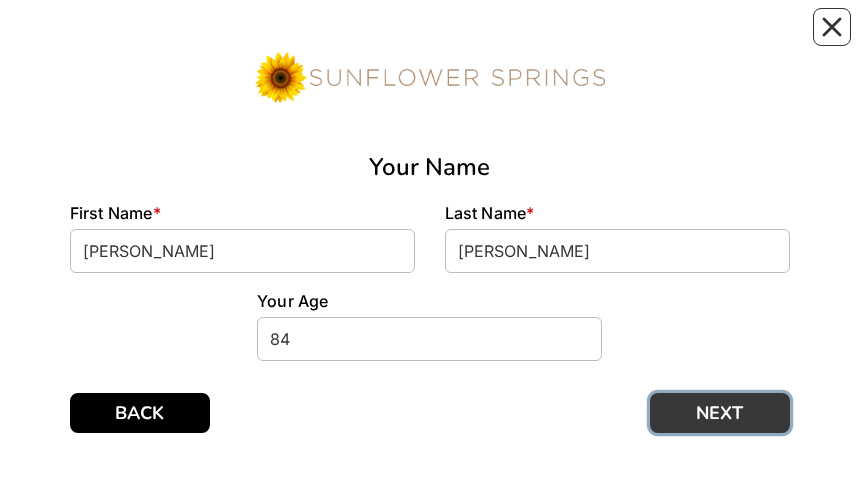 click on "NEXT" at bounding box center [720, 413] 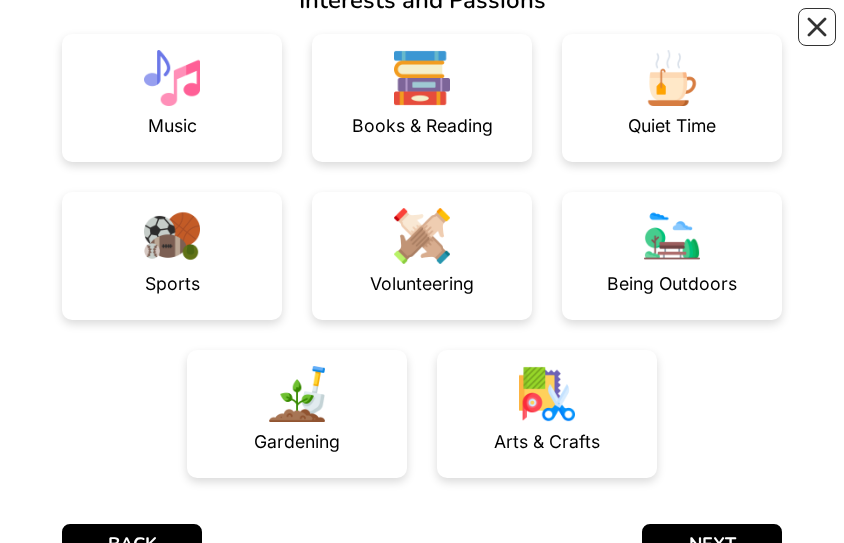scroll, scrollTop: 240, scrollLeft: 0, axis: vertical 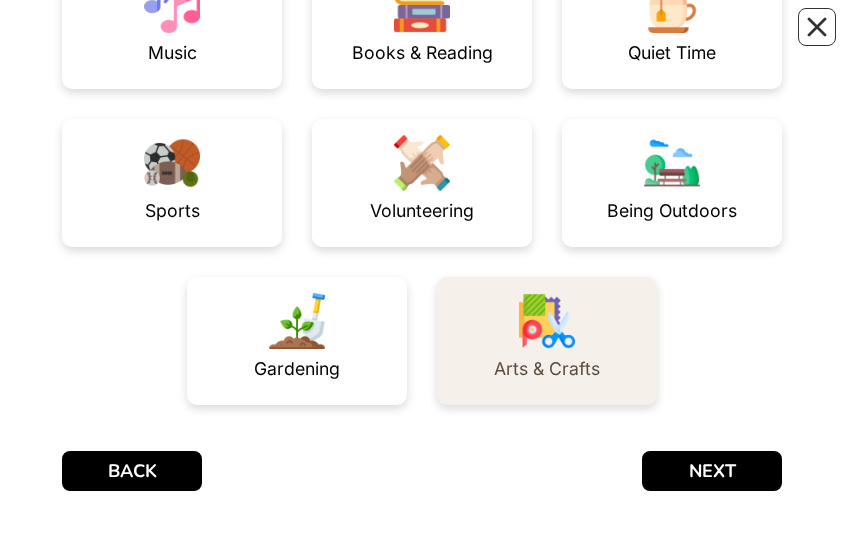 click at bounding box center (547, 321) 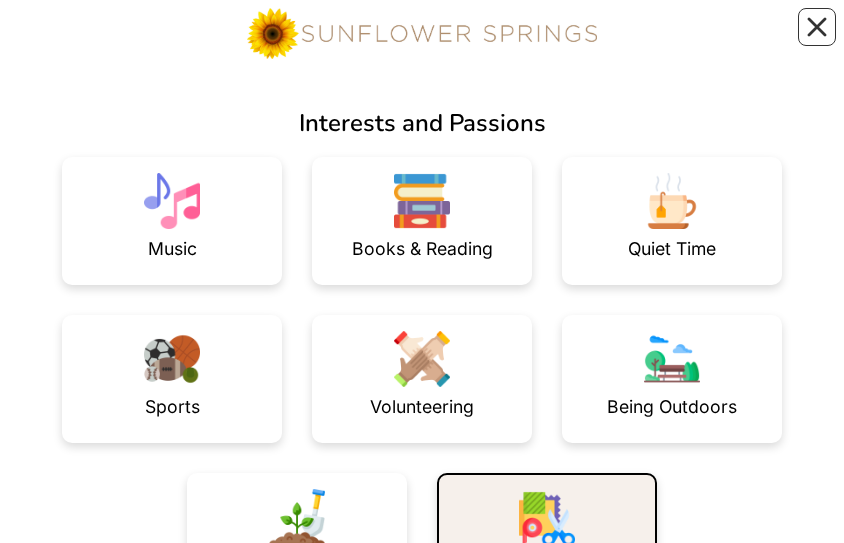 scroll, scrollTop: 41, scrollLeft: 0, axis: vertical 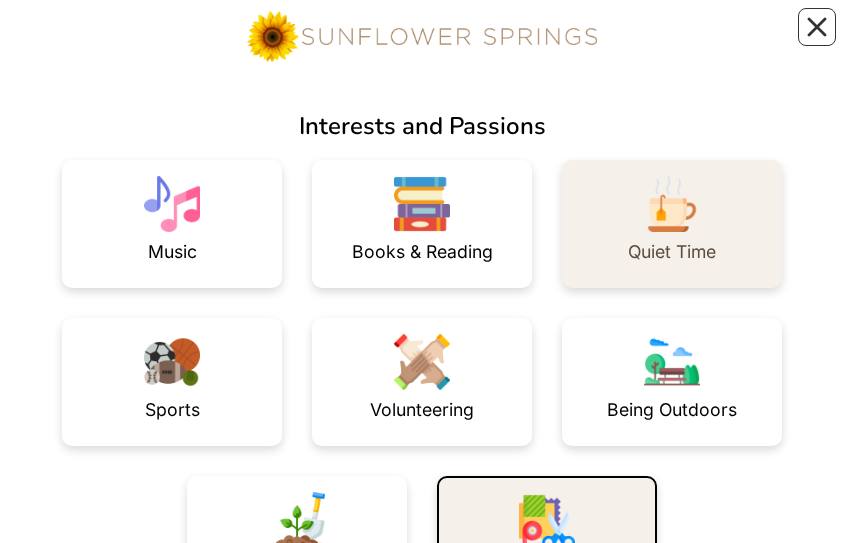 click at bounding box center (672, 204) 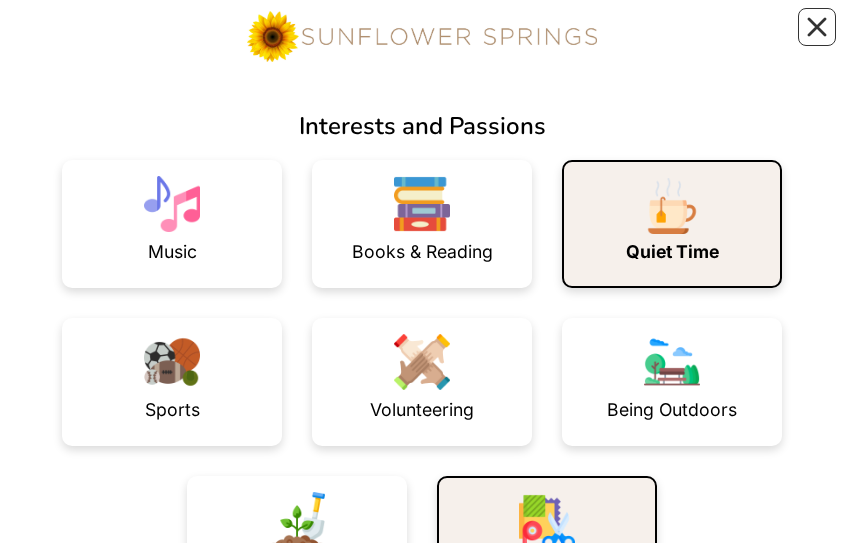 click at bounding box center (672, 206) 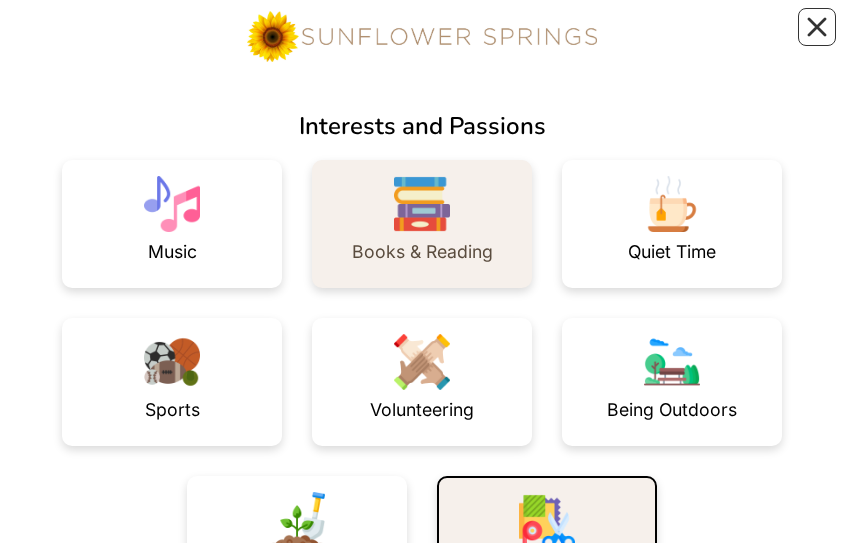 click at bounding box center [422, 204] 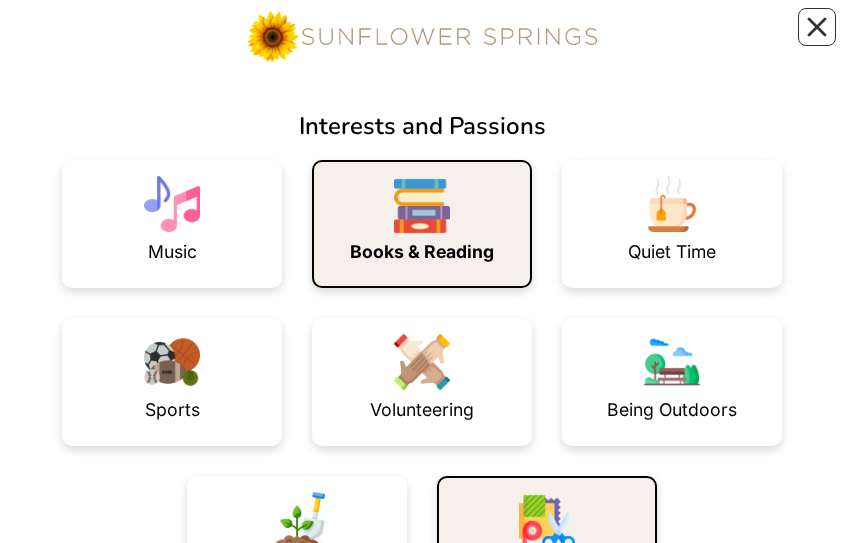 click at bounding box center (422, 206) 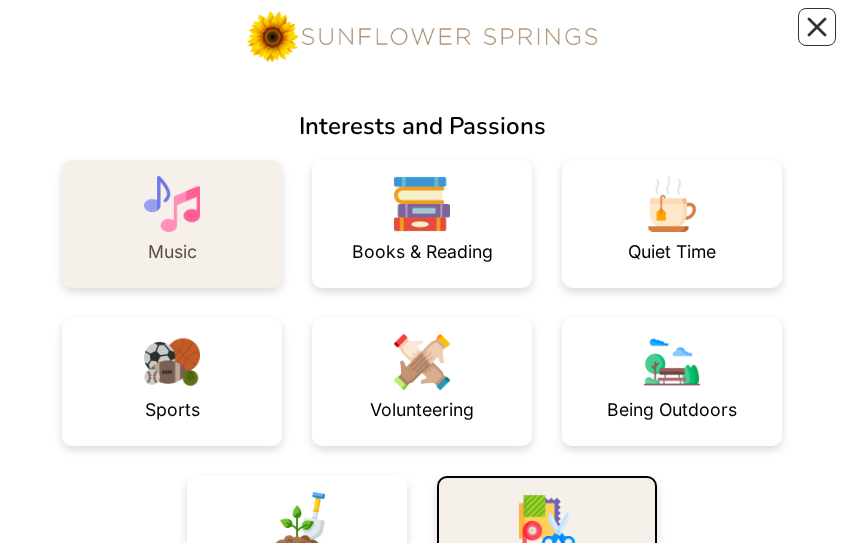 click on "Music" at bounding box center [172, 224] 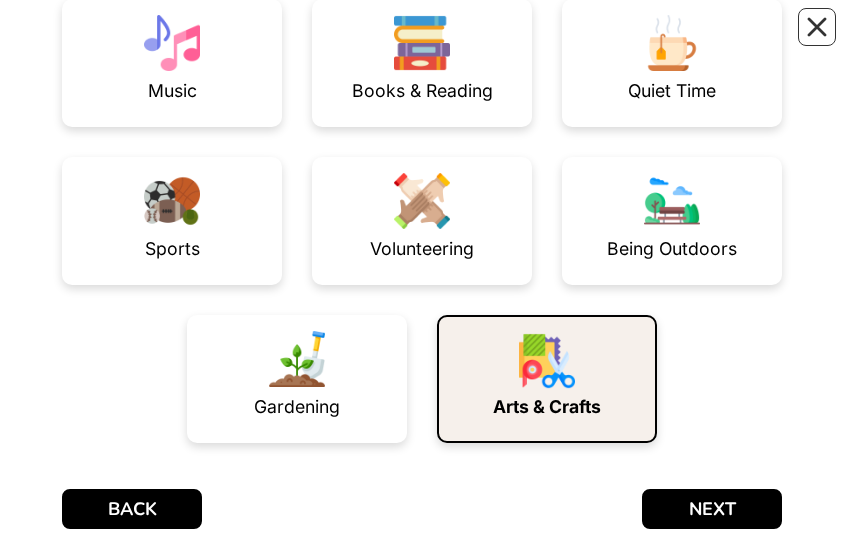 scroll, scrollTop: 240, scrollLeft: 0, axis: vertical 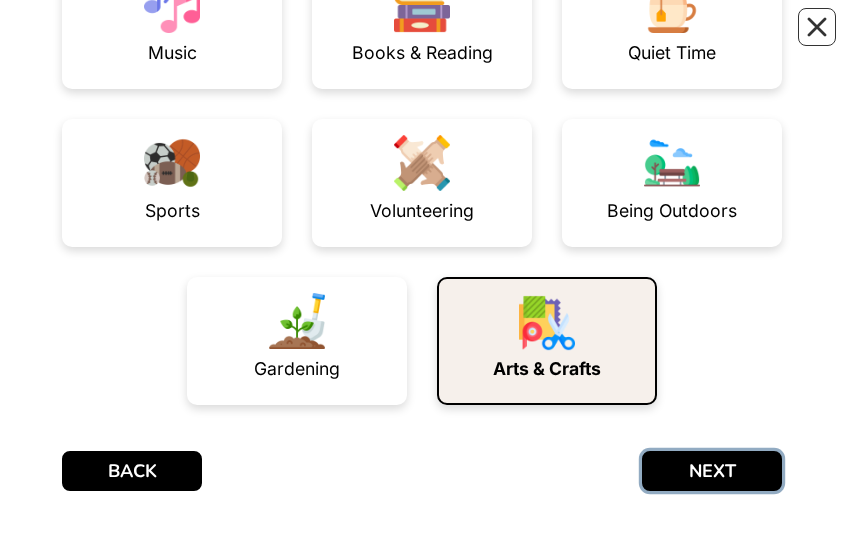 click on "NEXT" at bounding box center (712, 471) 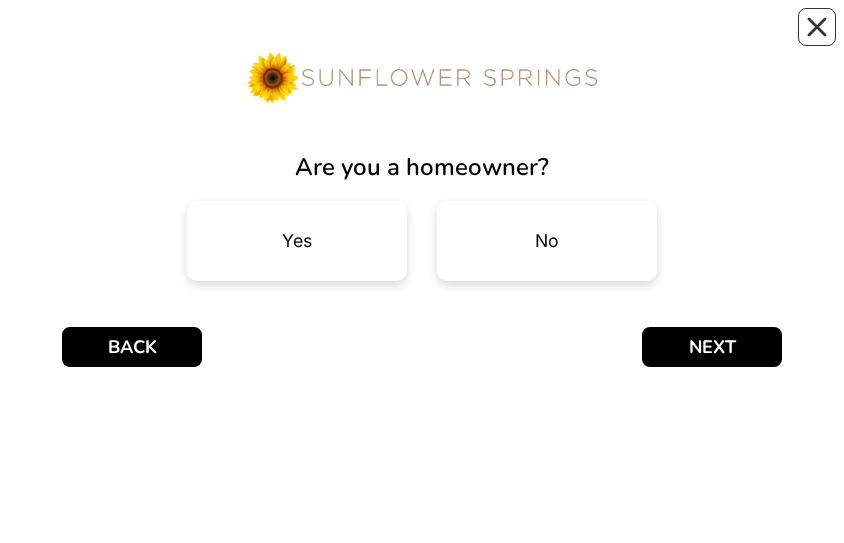 click on "Are you a homeowner? Yes No BACK NEXT" at bounding box center [422, 209] 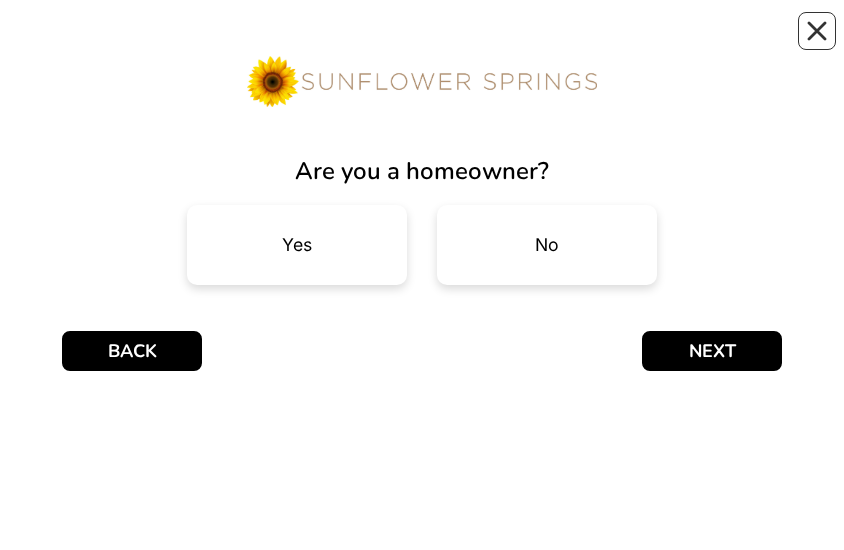 scroll, scrollTop: 0, scrollLeft: 0, axis: both 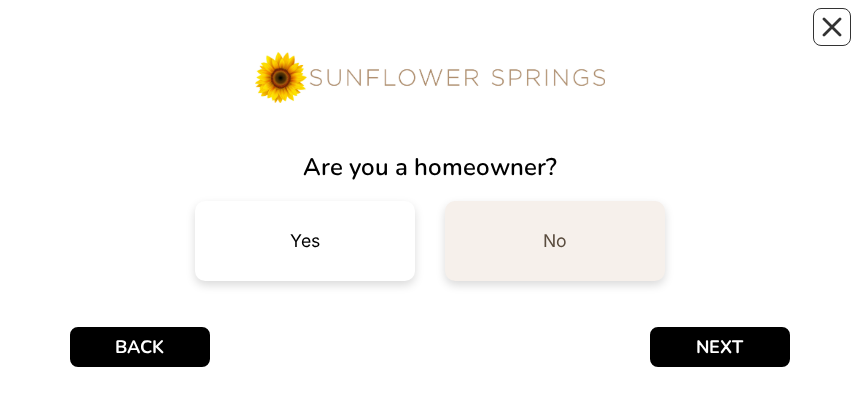 click on "No" at bounding box center (555, 241) 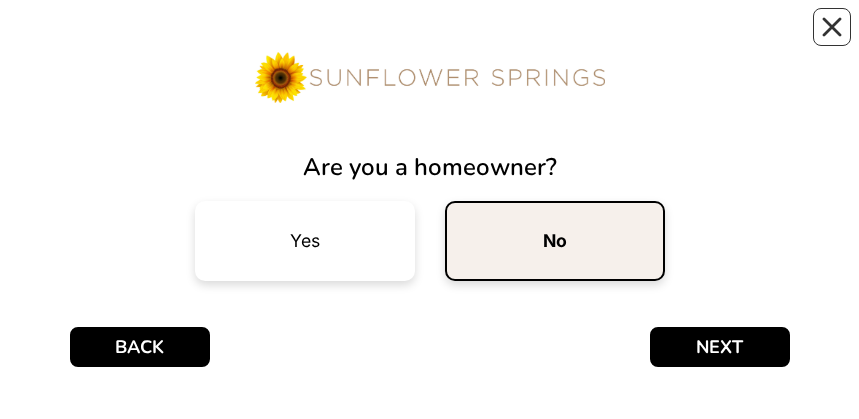 click on "No" at bounding box center [555, 241] 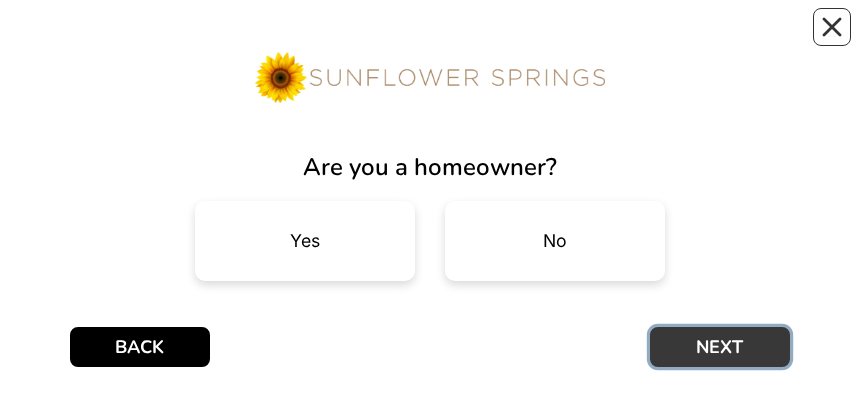 click on "NEXT" at bounding box center (720, 347) 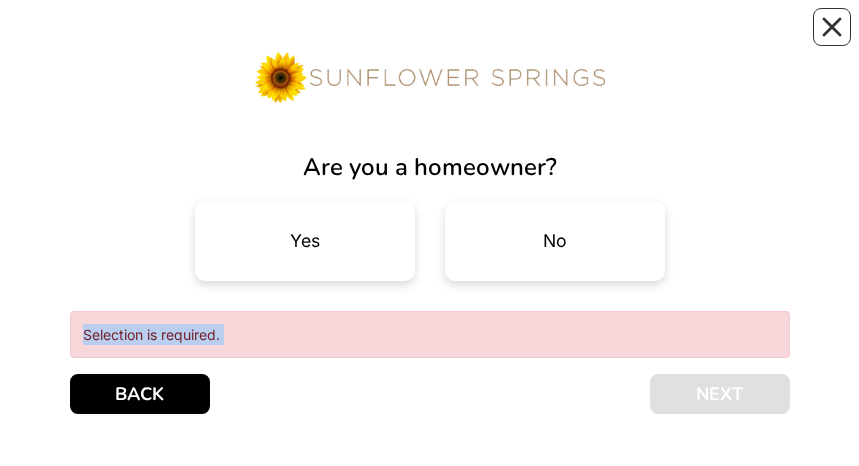 click on "Are you a homeowner? Yes No Selection is required. BACK NEXT" at bounding box center [430, 233] 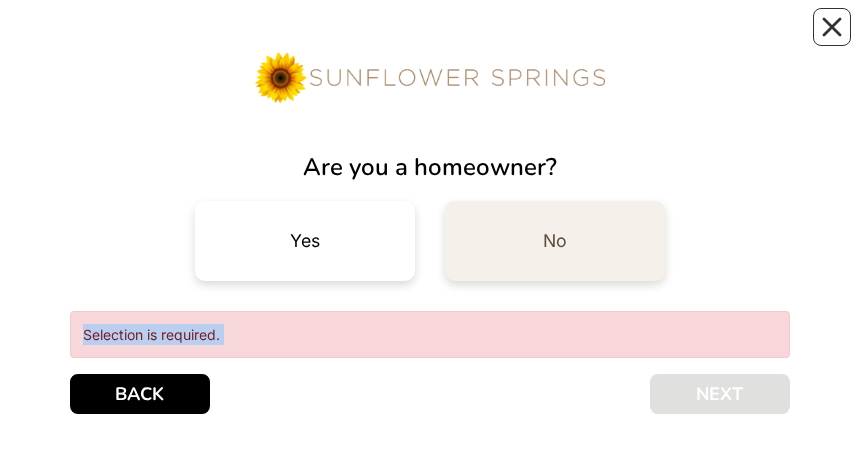 click on "No" at bounding box center (555, 241) 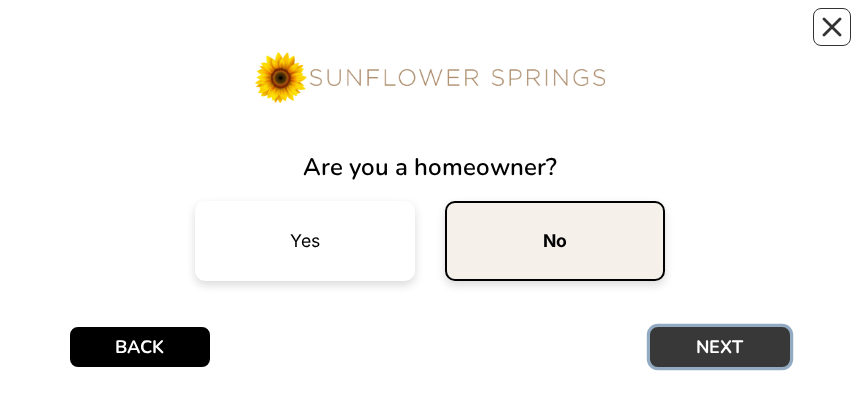 click on "NEXT" at bounding box center [720, 347] 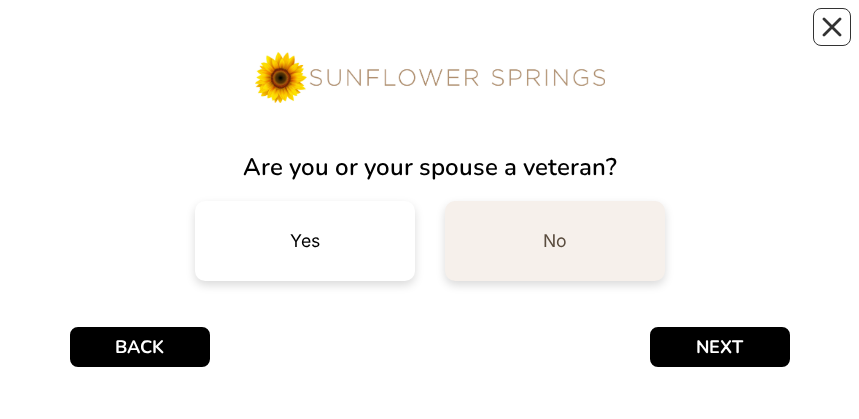 click on "No" at bounding box center [555, 241] 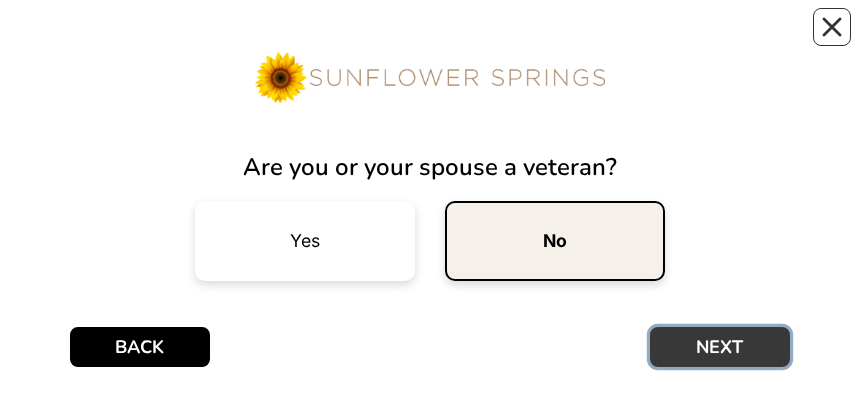 click on "NEXT" at bounding box center [720, 347] 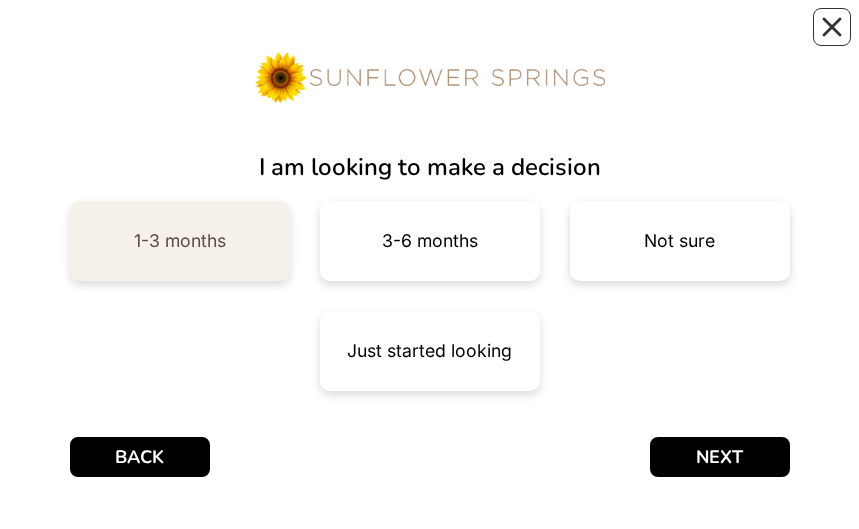 click on "1-3 months" at bounding box center [180, 241] 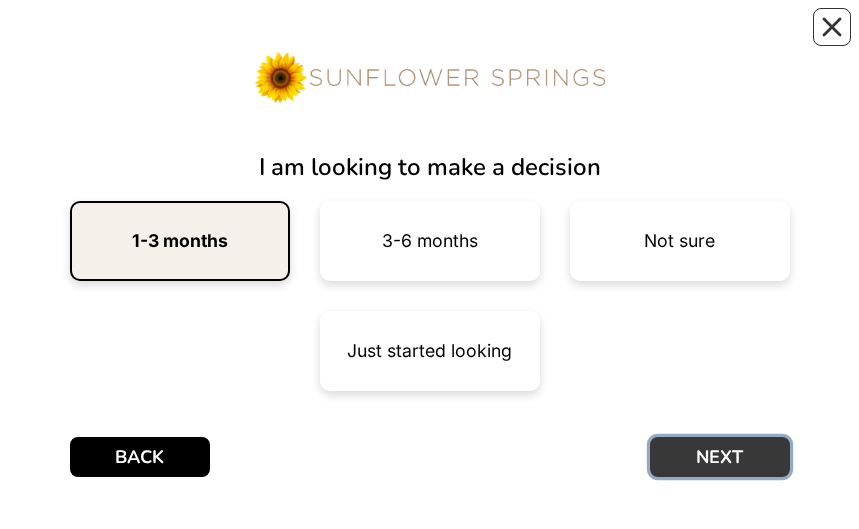 click on "NEXT" at bounding box center [720, 457] 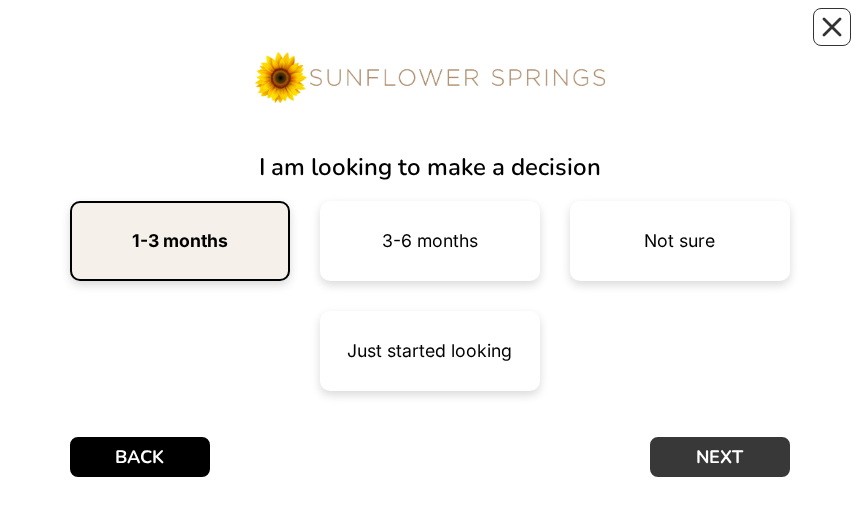 click on "I am looking to make a decision 1-3 months 3-6 months Not sure Just started looking BACK NEXT" at bounding box center [429, 264] 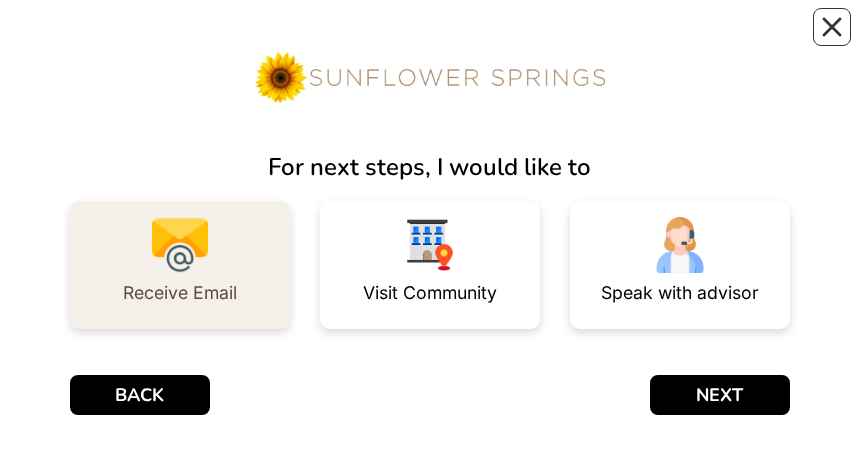 click at bounding box center (180, 245) 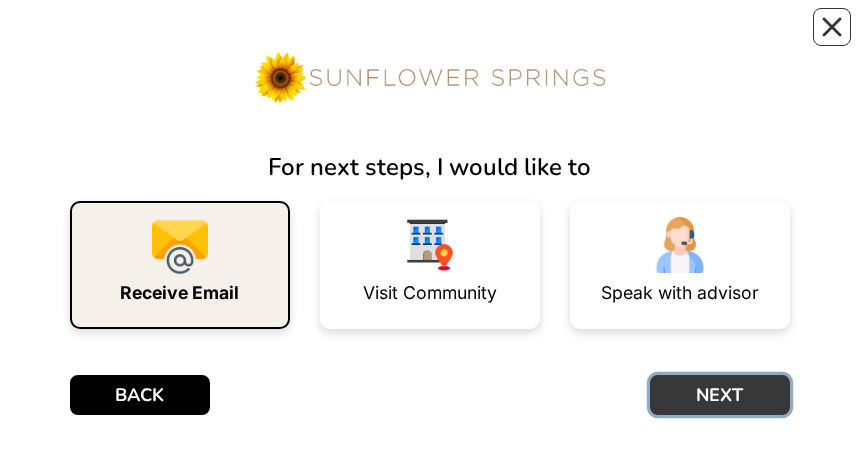 click on "NEXT" at bounding box center (720, 395) 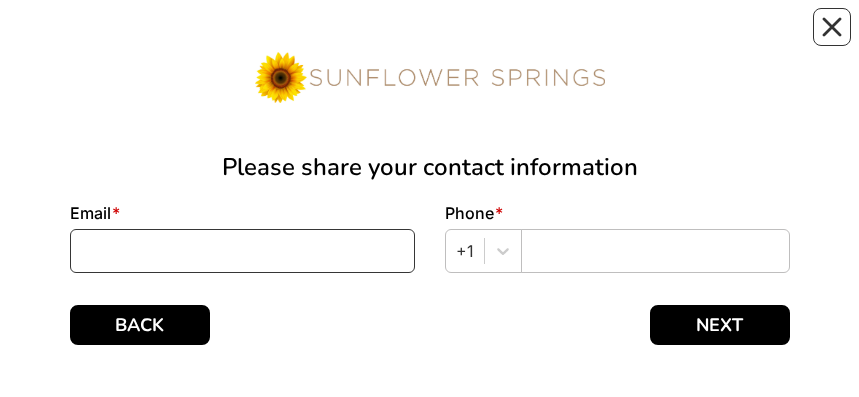 click at bounding box center (242, 251) 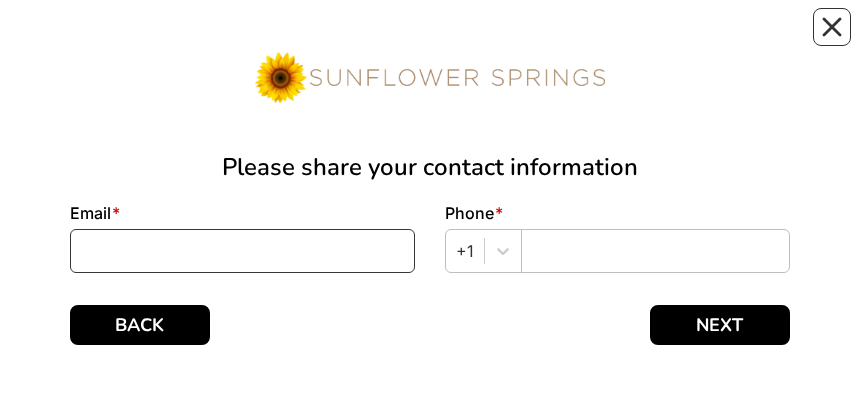 type on "[EMAIL_ADDRESS][DOMAIN_NAME]" 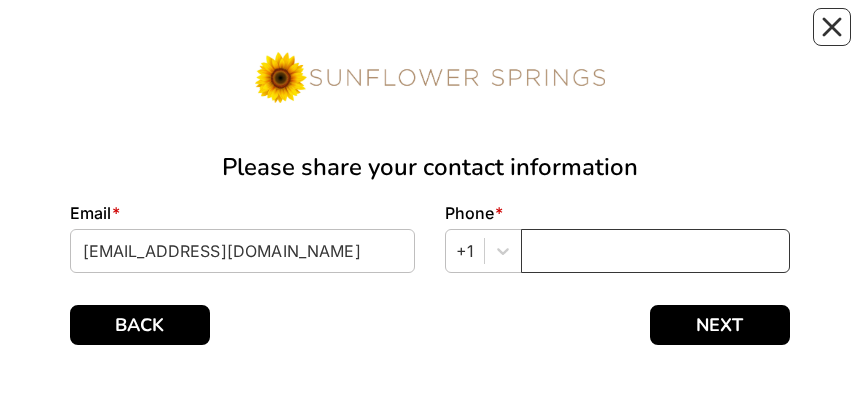 click at bounding box center [655, 251] 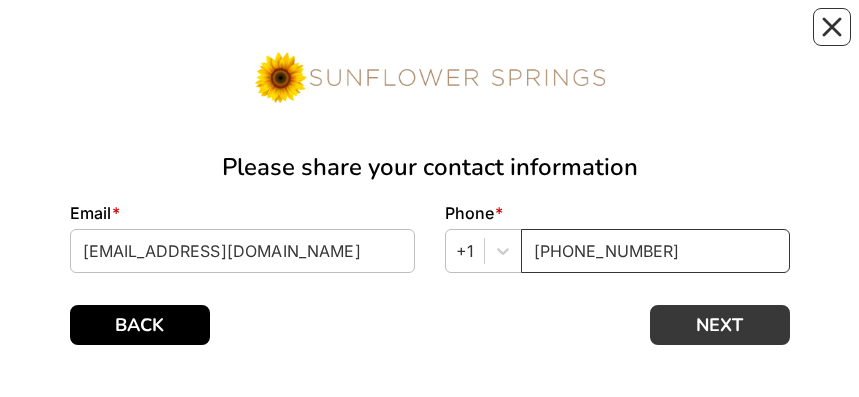 type on "[PHONE_NUMBER]" 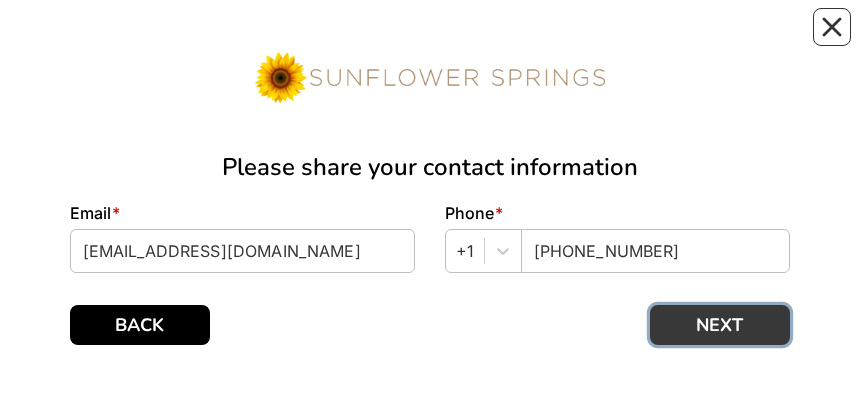 drag, startPoint x: 732, startPoint y: 313, endPoint x: 730, endPoint y: 325, distance: 12.165525 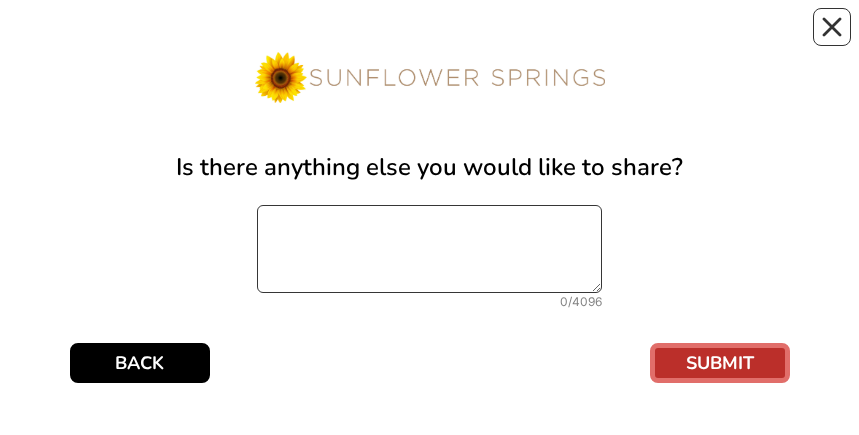click at bounding box center [429, 249] 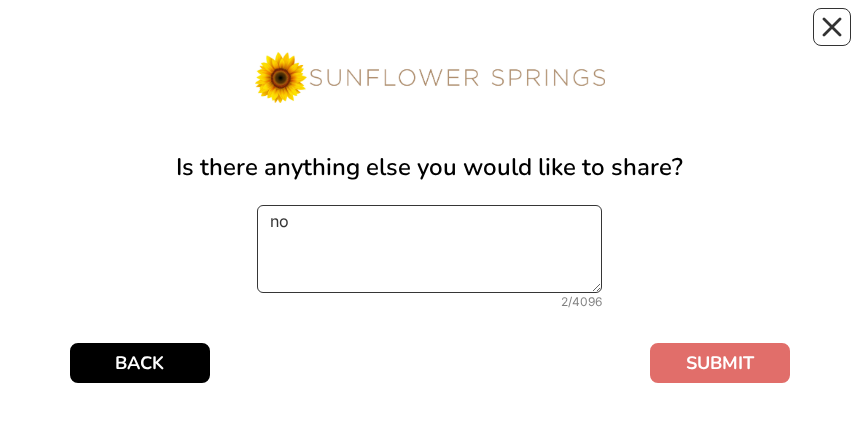 type on "no" 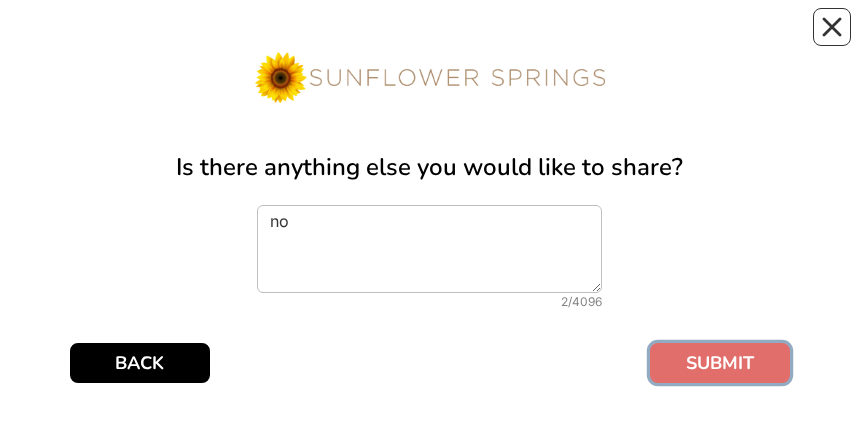 click on "SUBMIT" at bounding box center [720, 363] 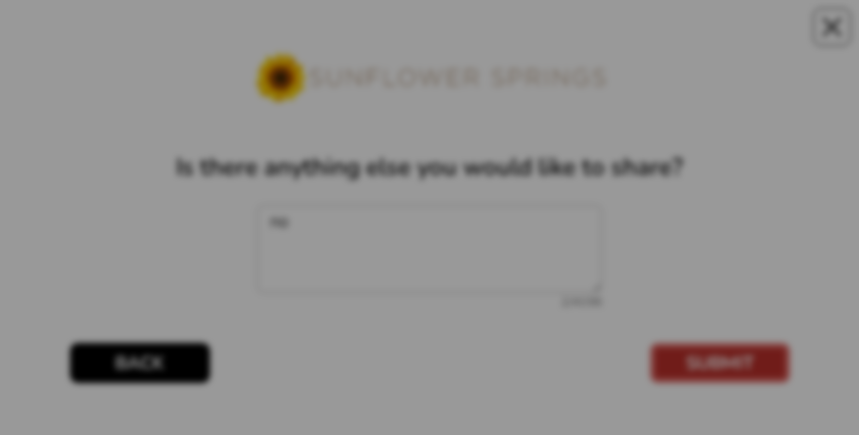 click on "× Processing Thank you. Please wait while we submit your information. OK No Cancel" at bounding box center (429, 217) 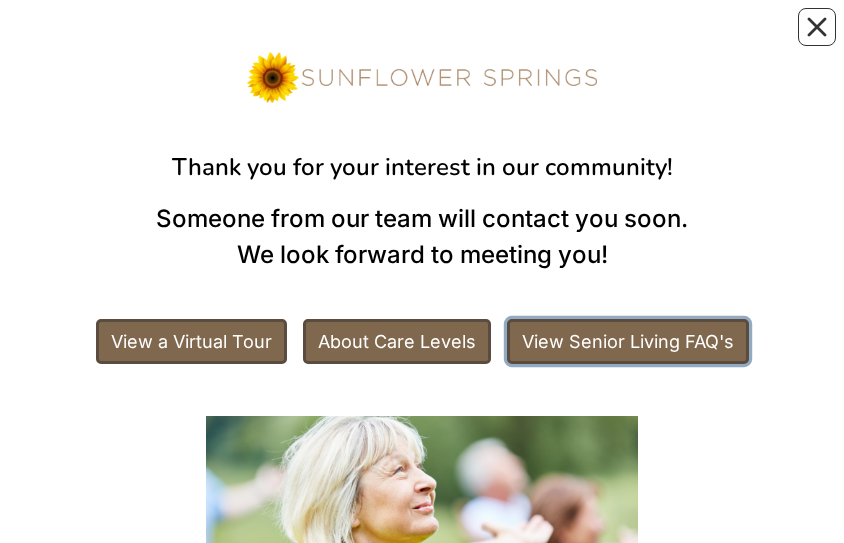 click on "View
Senior Living FAQ's" at bounding box center (628, 341) 